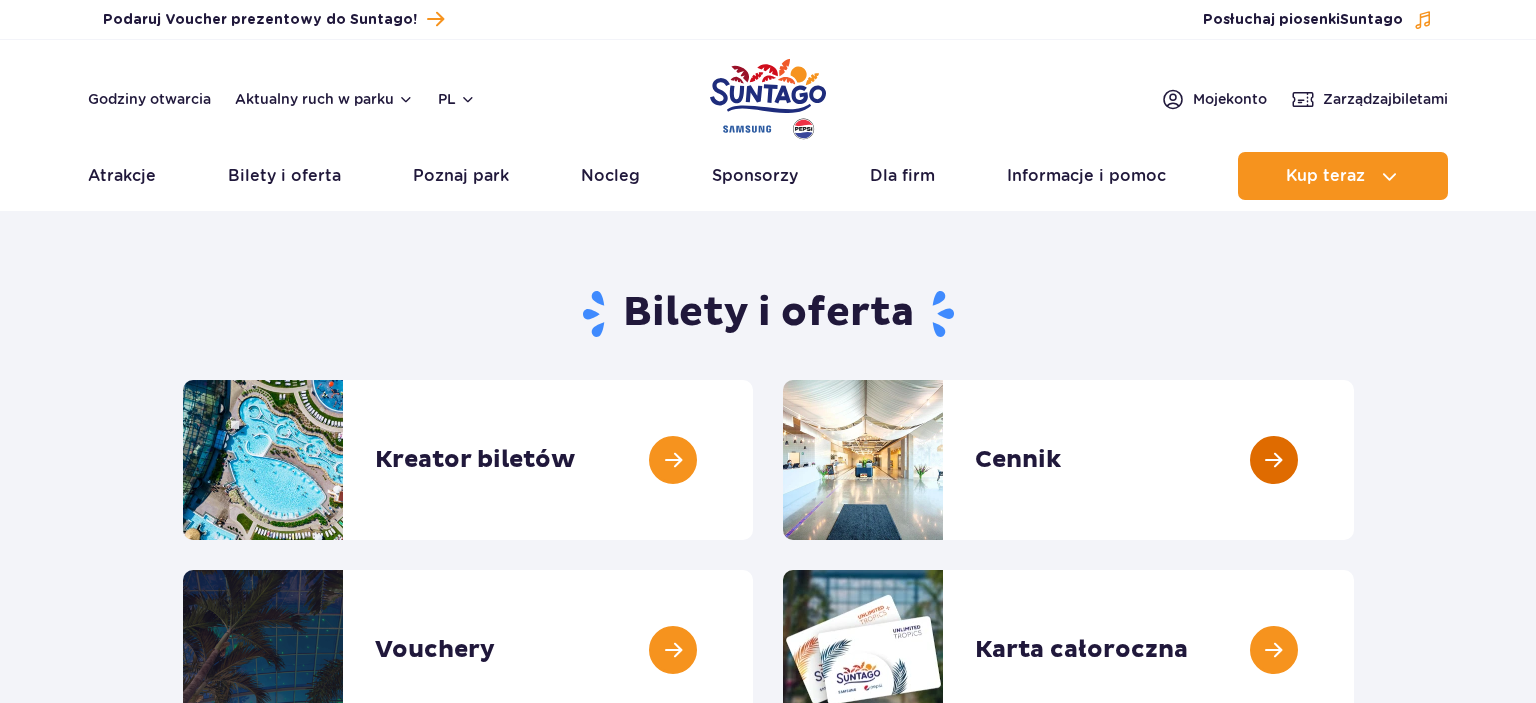 scroll, scrollTop: 0, scrollLeft: 0, axis: both 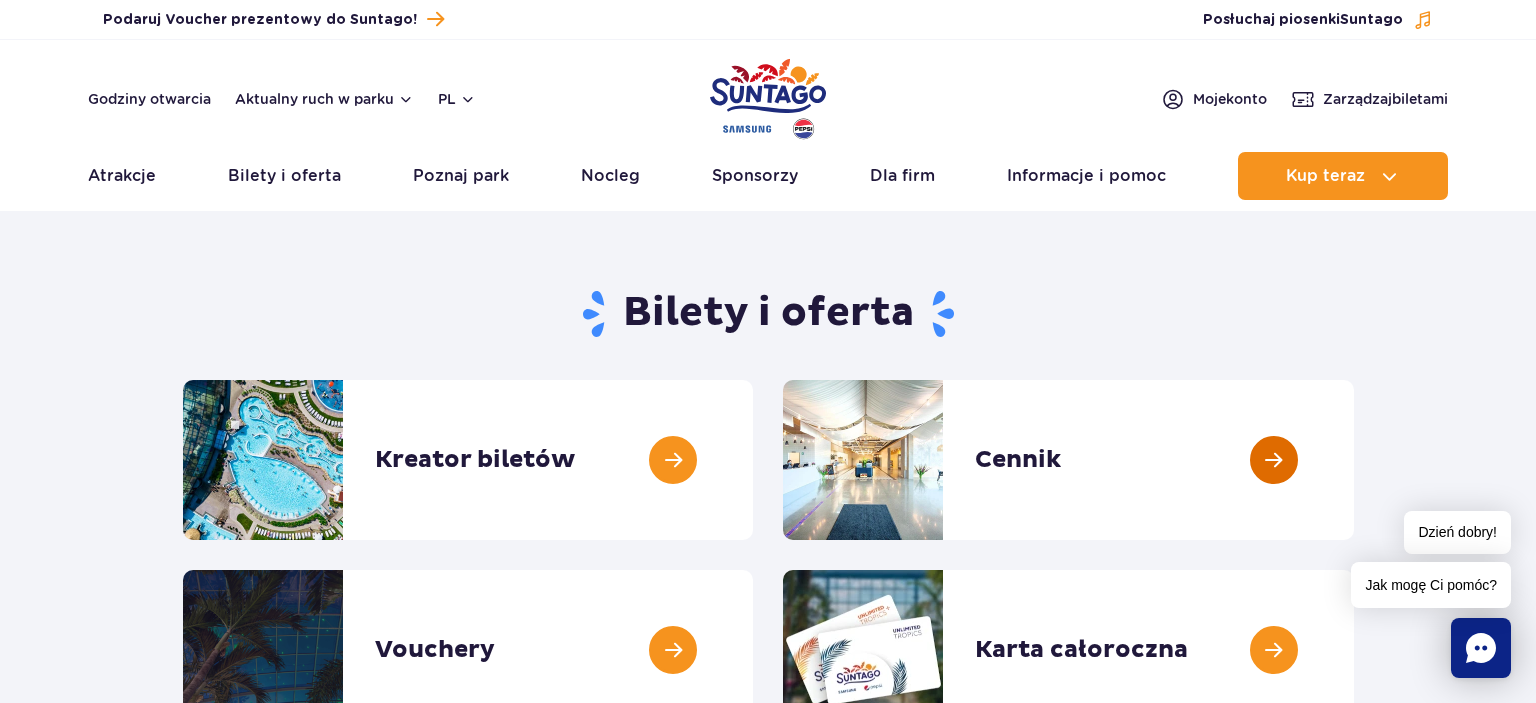 click at bounding box center (1354, 460) 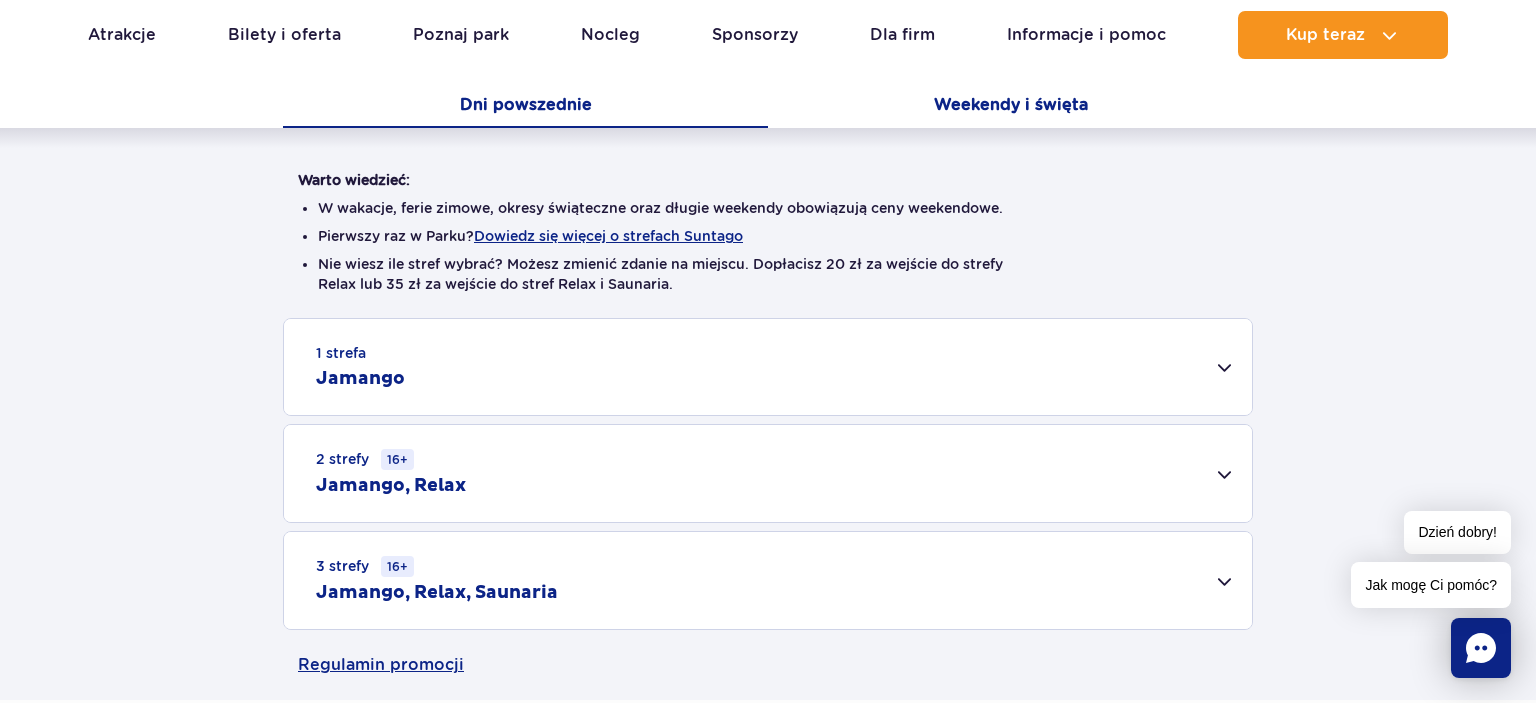 scroll, scrollTop: 528, scrollLeft: 0, axis: vertical 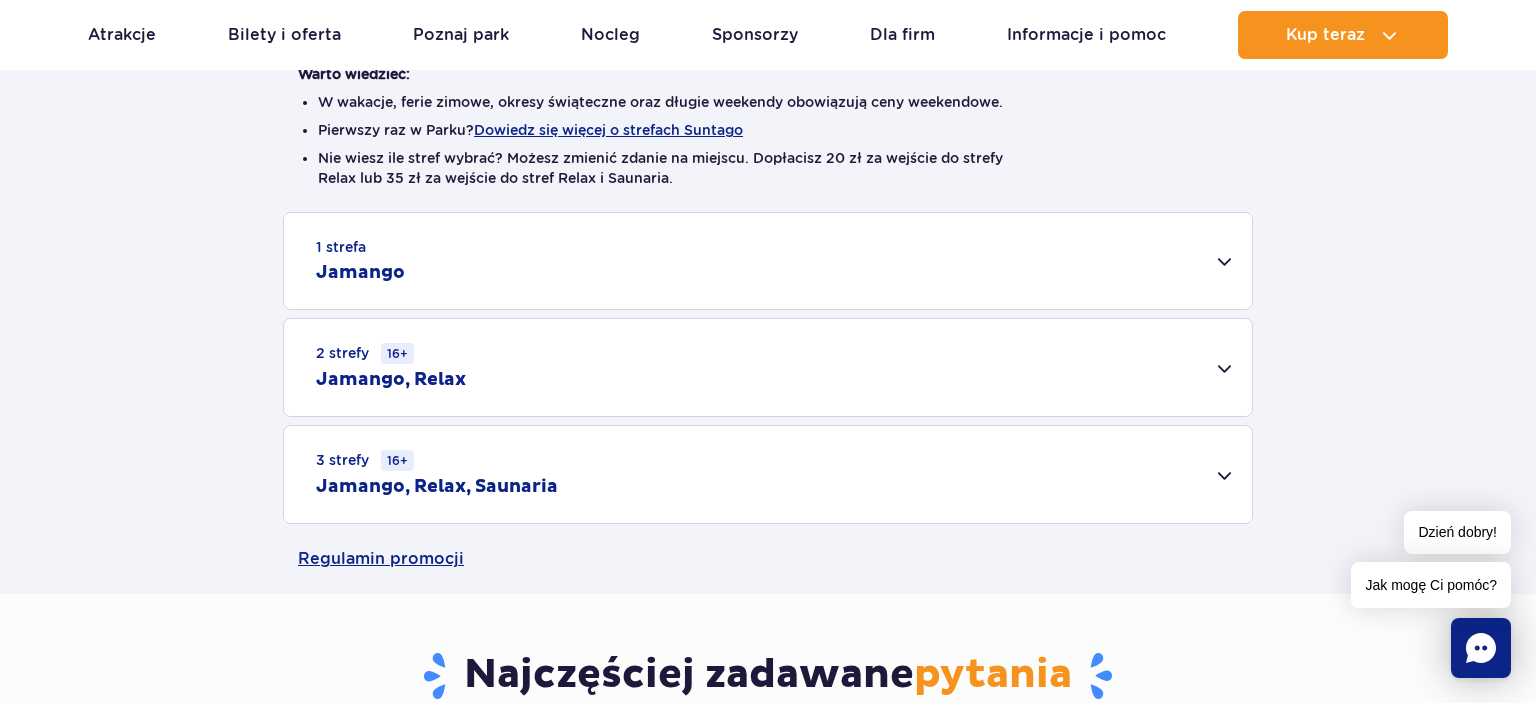 click on "1 strefa
Jamango" at bounding box center (768, 261) 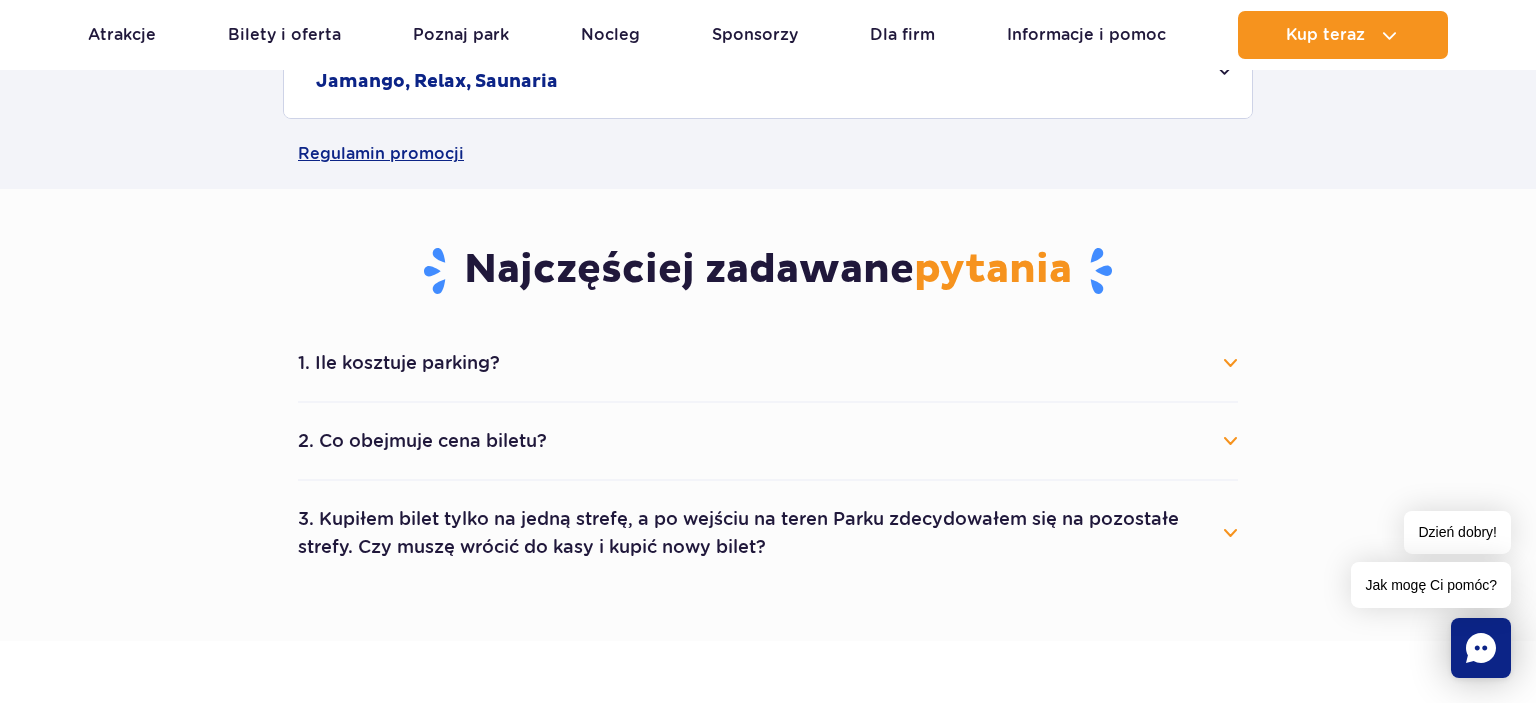 scroll, scrollTop: 1689, scrollLeft: 0, axis: vertical 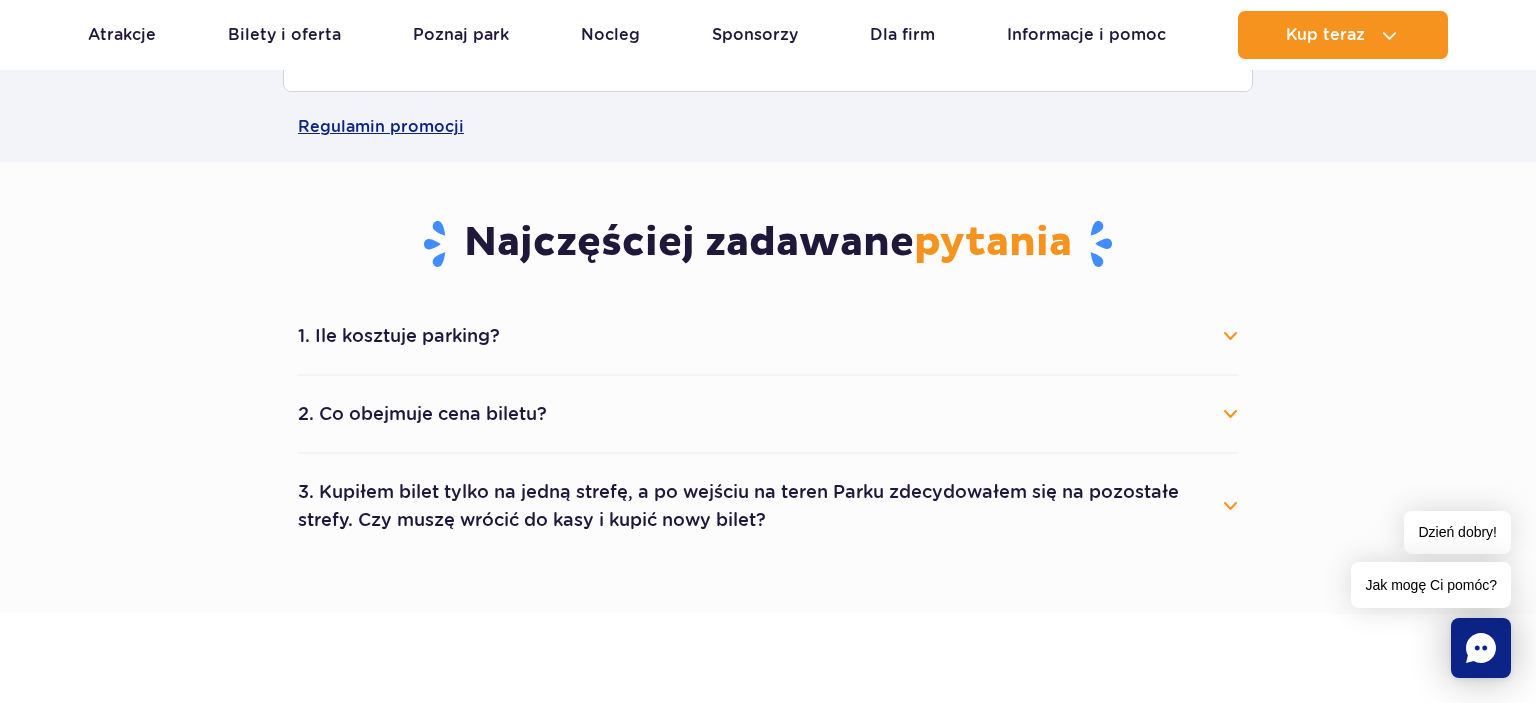 click on "1. Ile kosztuje parking?" at bounding box center [768, 336] 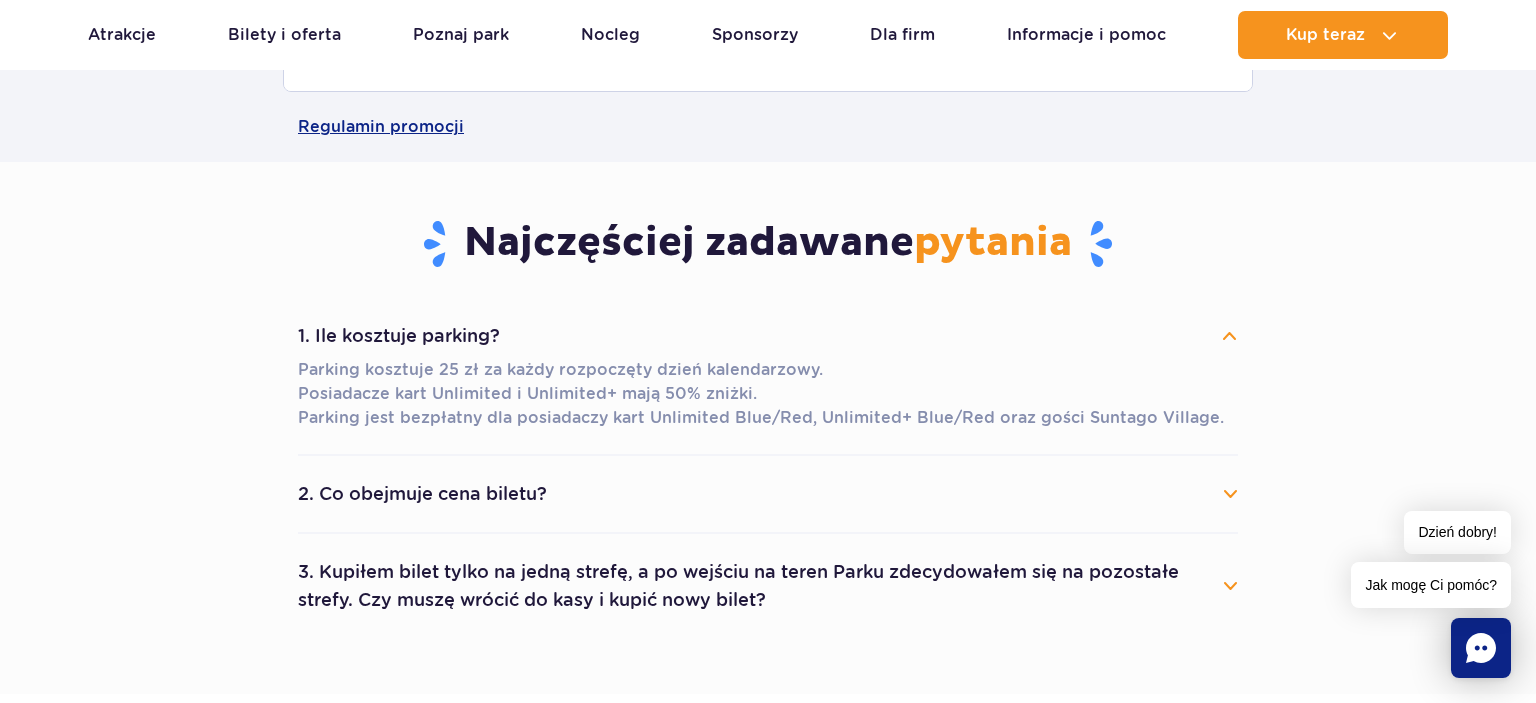 click on "2. Co obejmuje cena biletu?" at bounding box center [768, 494] 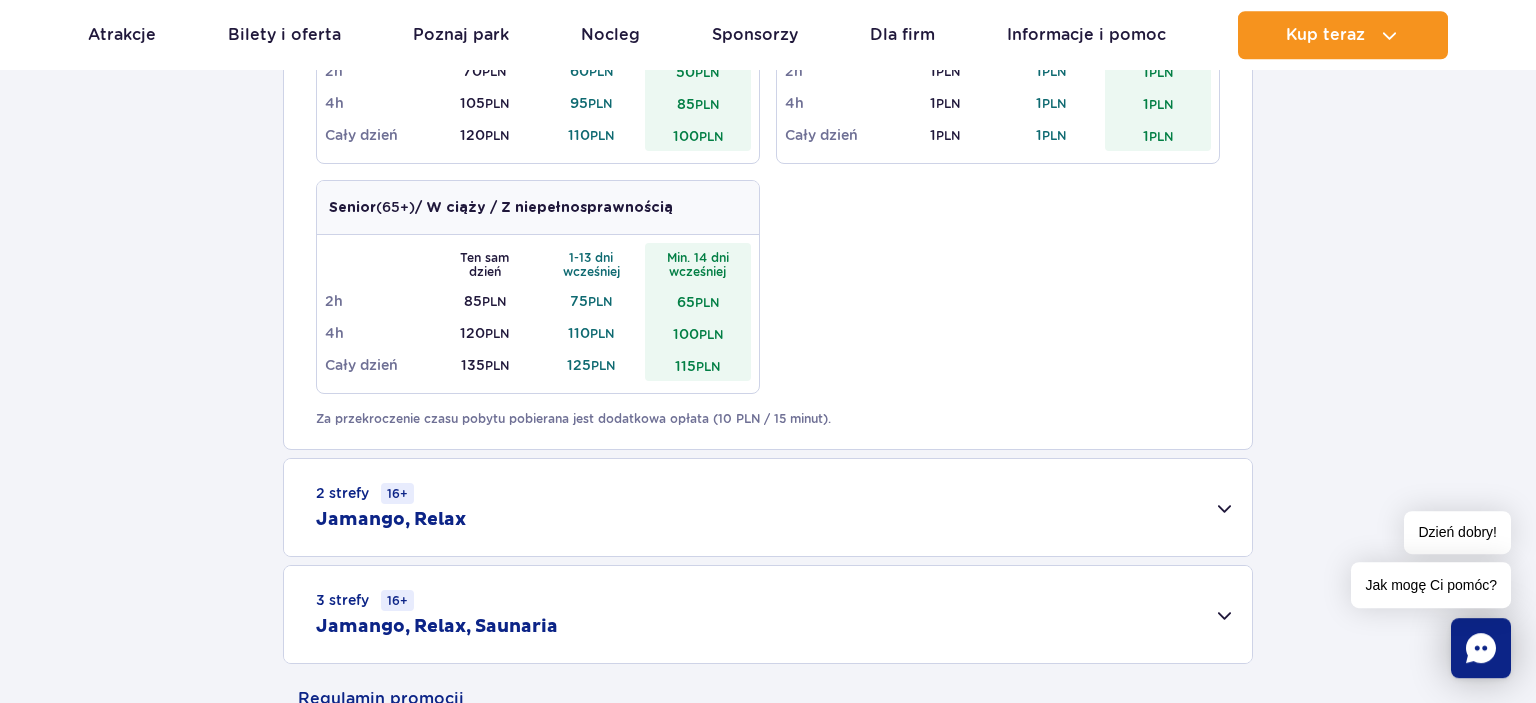 scroll, scrollTop: 1161, scrollLeft: 0, axis: vertical 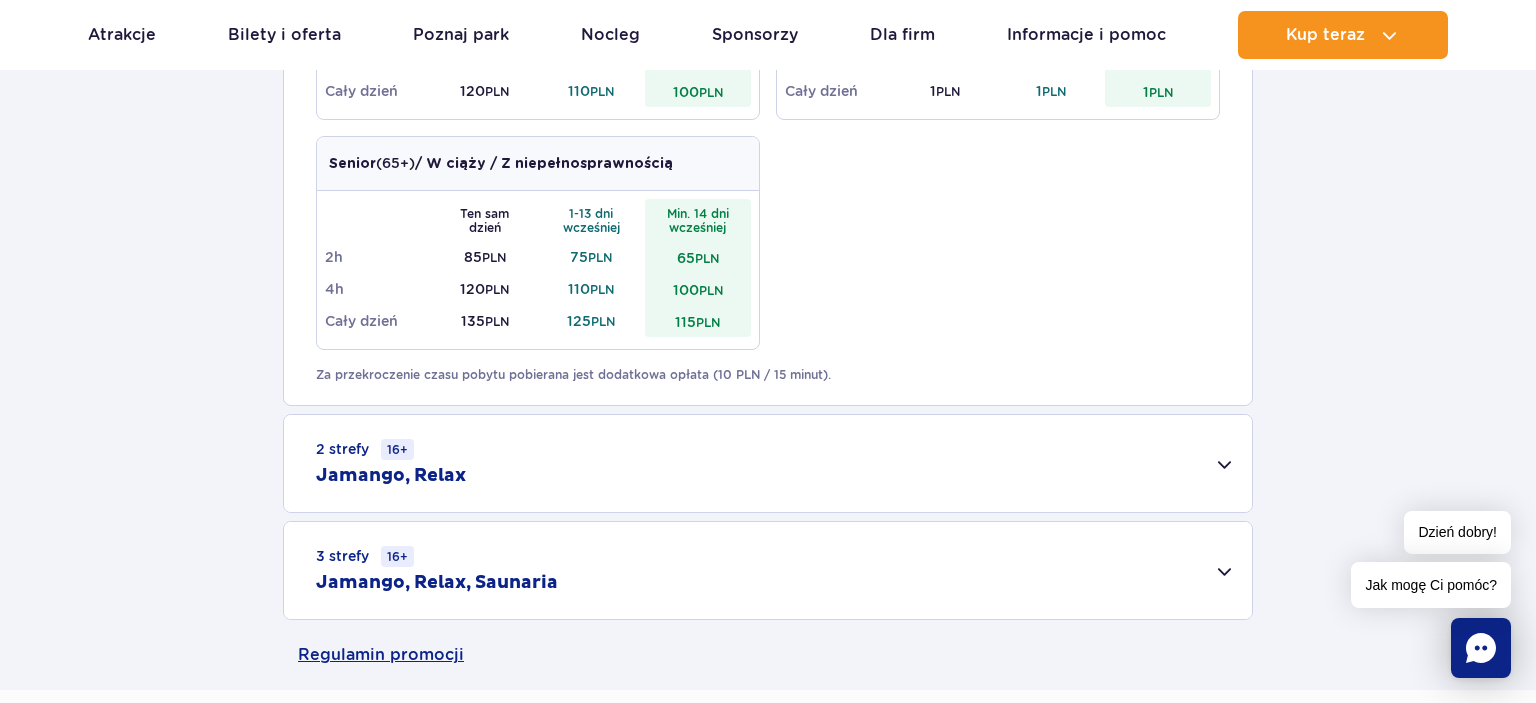 click on "2 strefy  16+
Jamango, Relax" at bounding box center (768, 463) 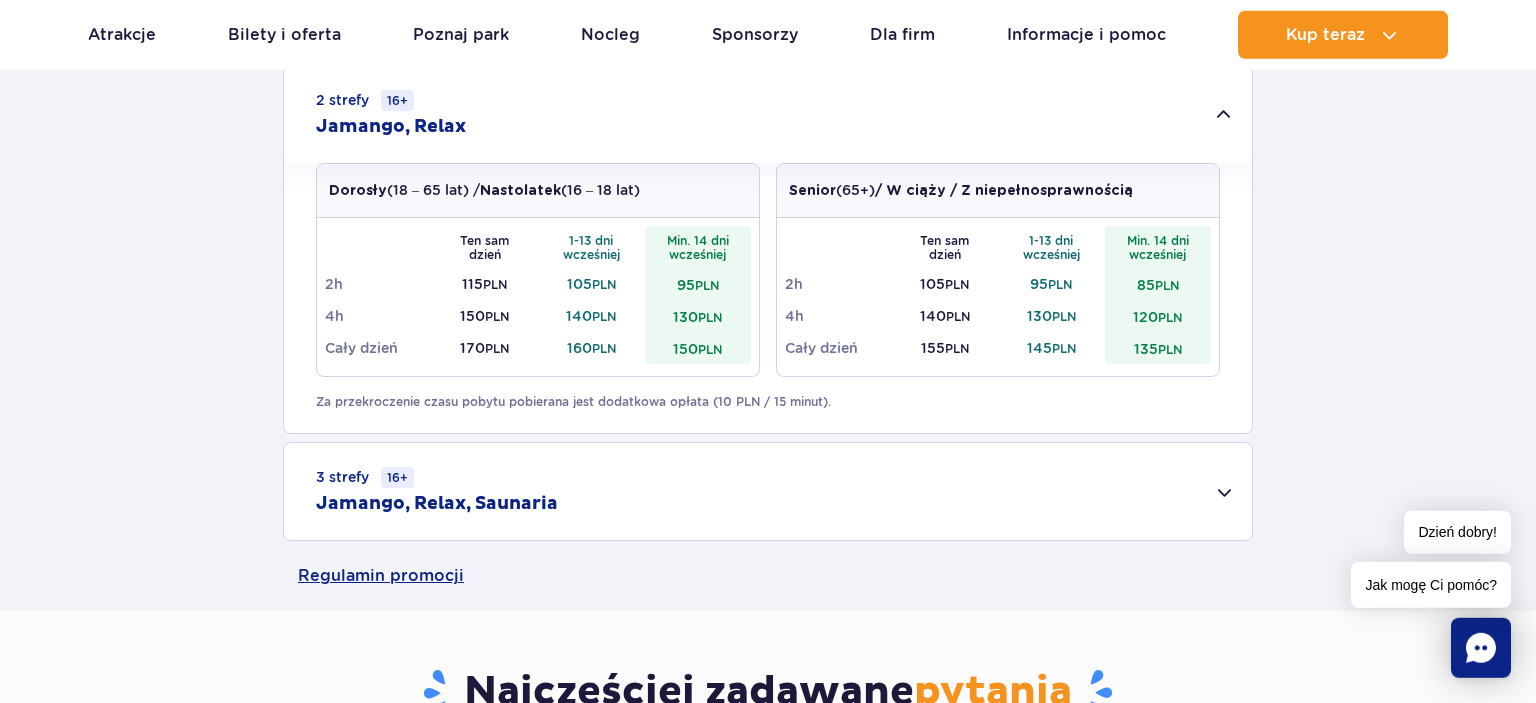 scroll, scrollTop: 1689, scrollLeft: 0, axis: vertical 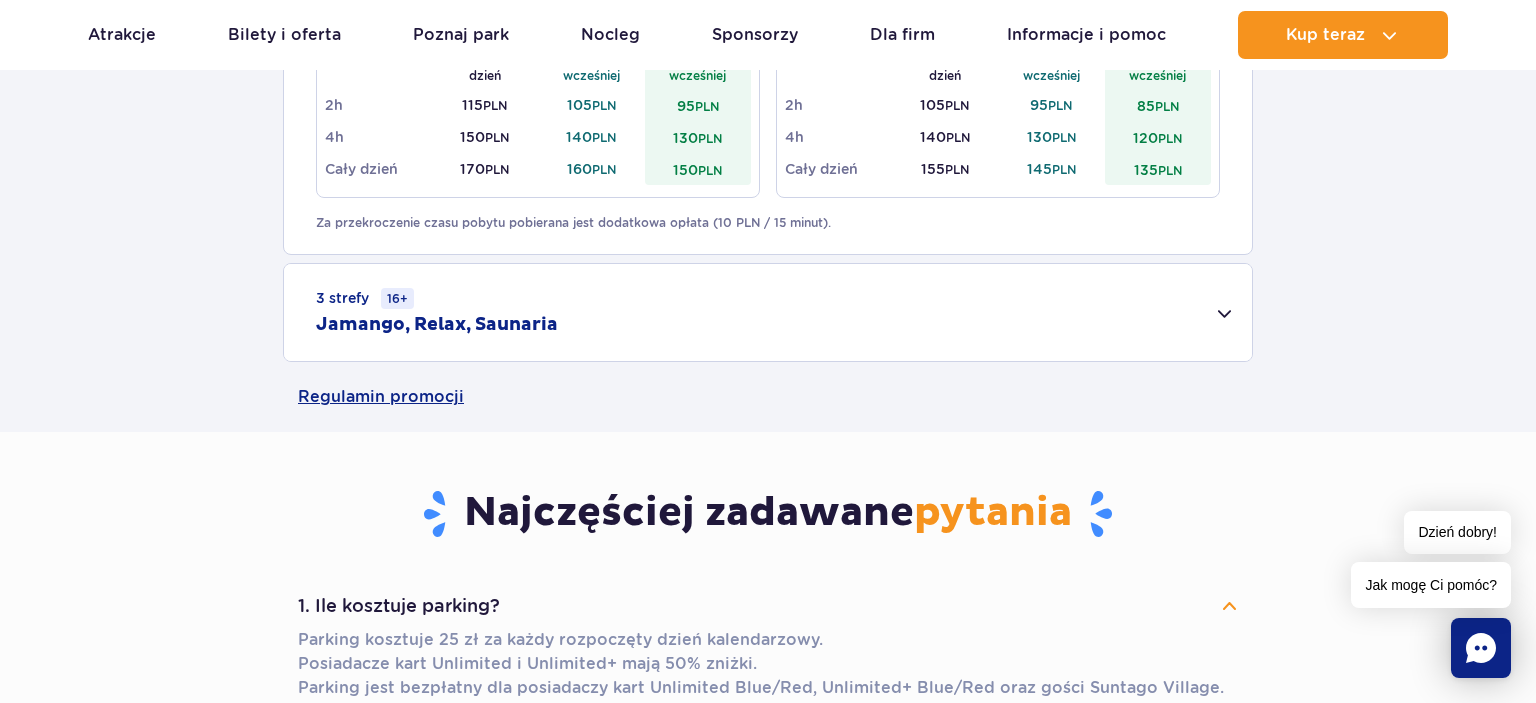 click on "3 strefy  16+
Jamango, Relax, Saunaria" at bounding box center [768, 312] 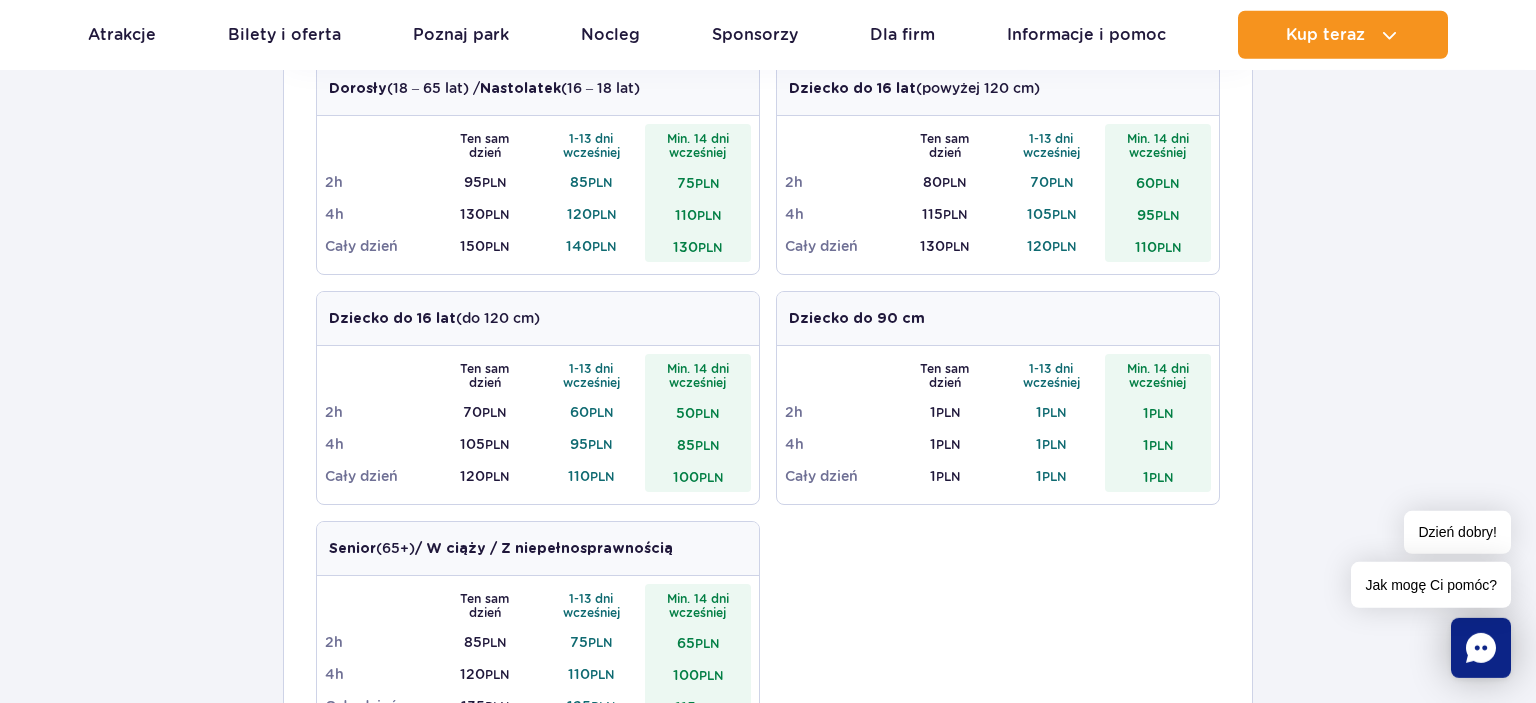 scroll, scrollTop: 633, scrollLeft: 0, axis: vertical 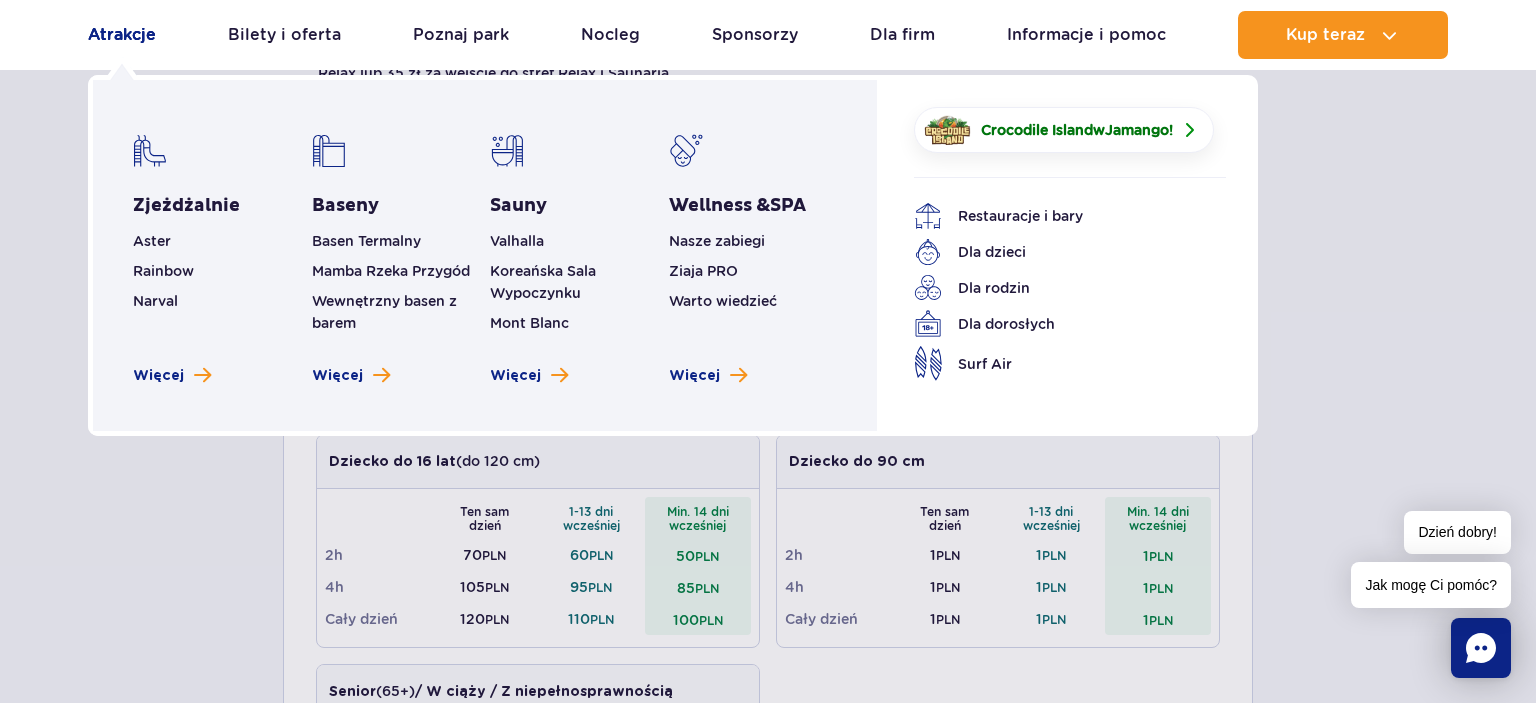 click on "Atrakcje" at bounding box center [122, 35] 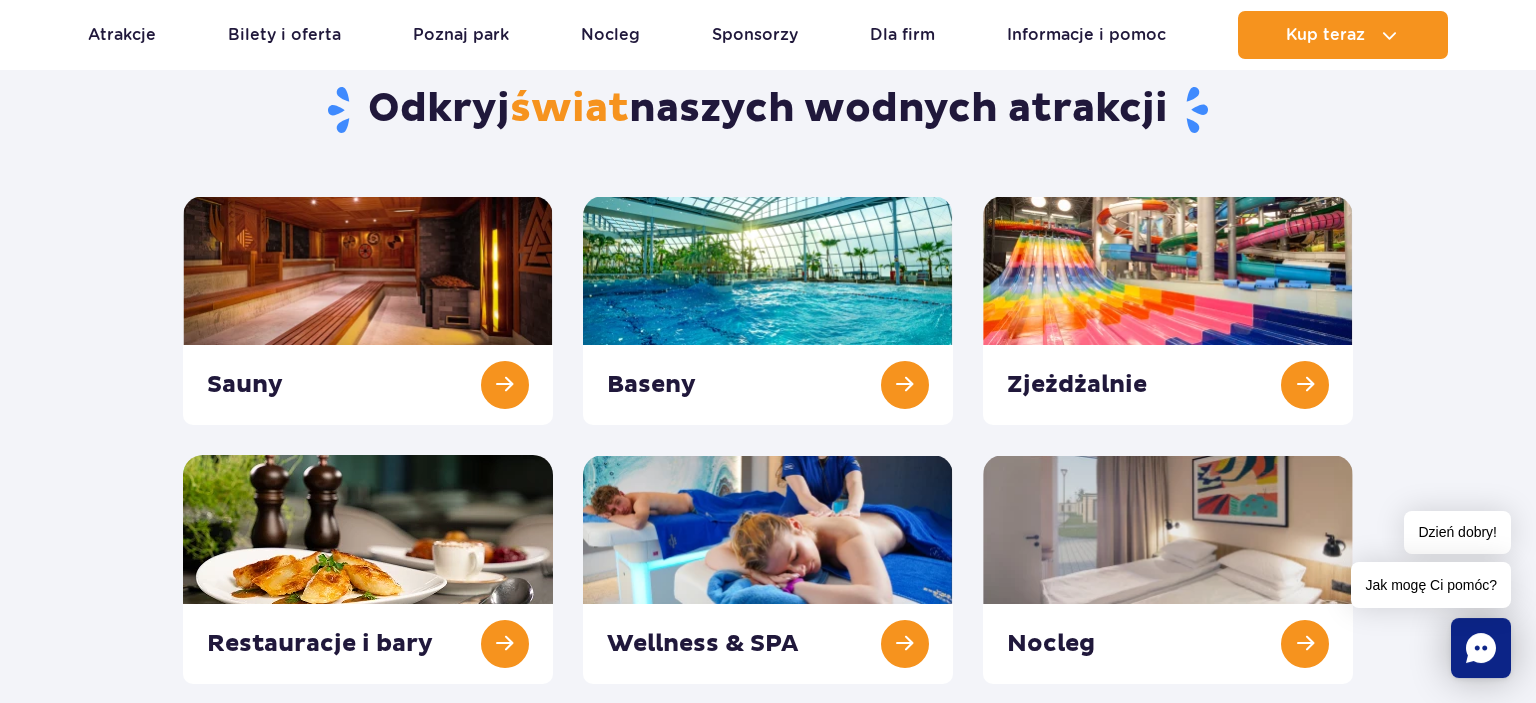 scroll, scrollTop: 105, scrollLeft: 0, axis: vertical 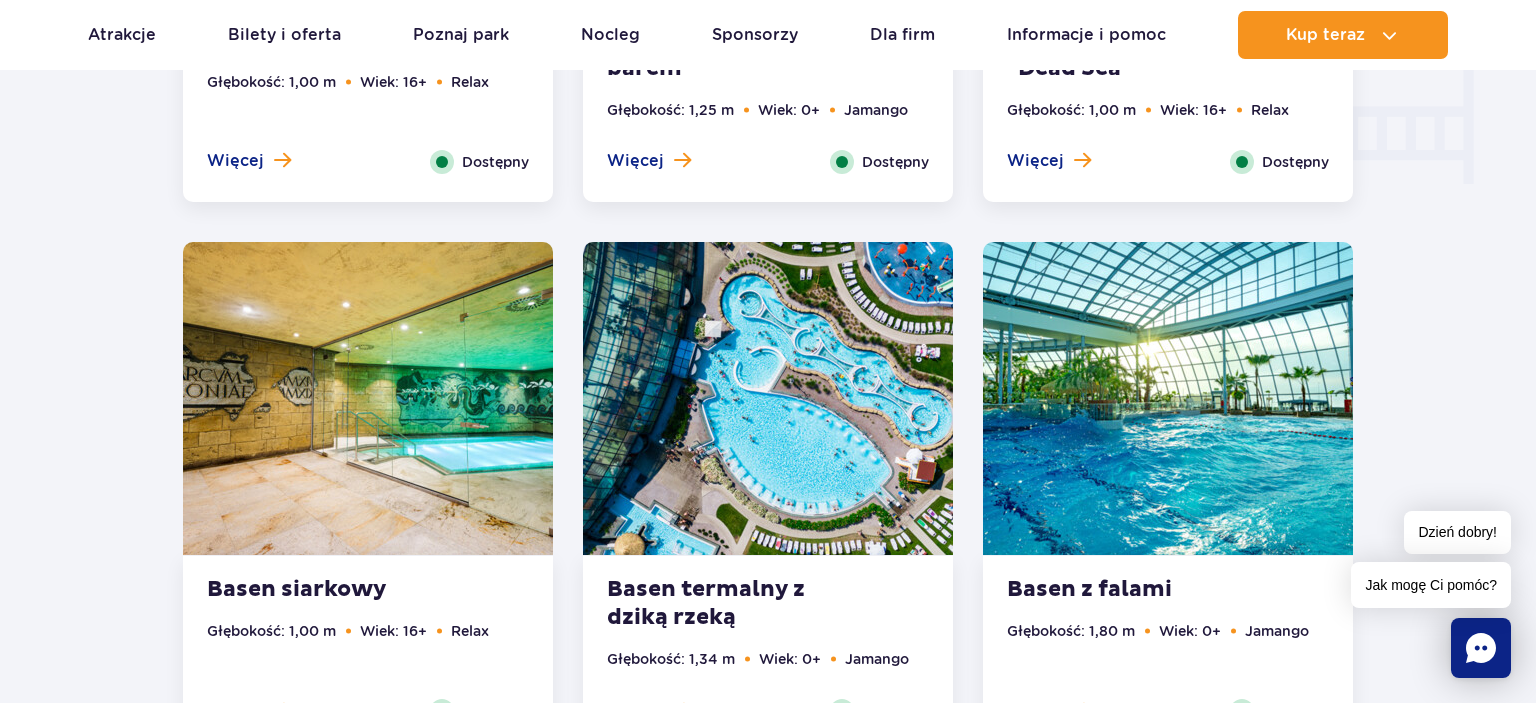 click at bounding box center [768, 398] 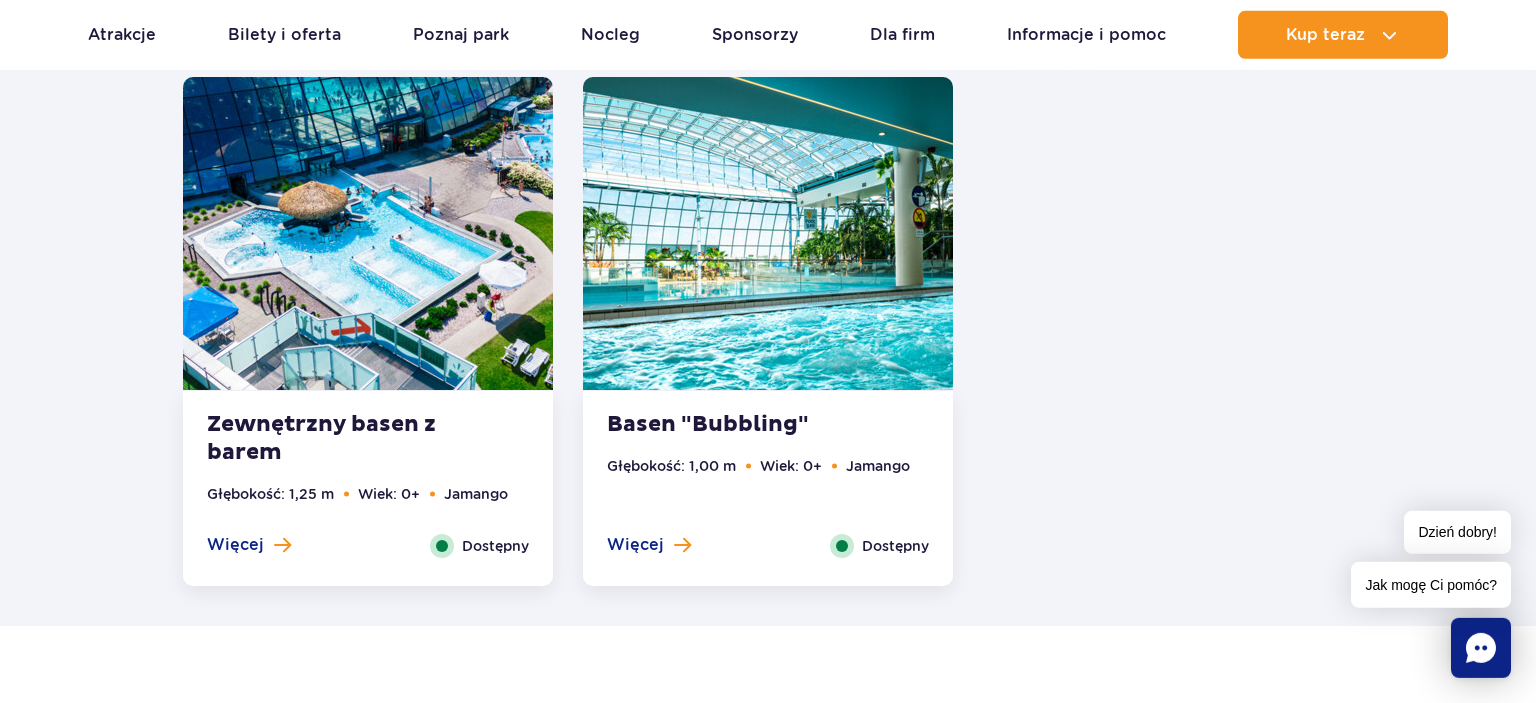 scroll, scrollTop: 4062, scrollLeft: 0, axis: vertical 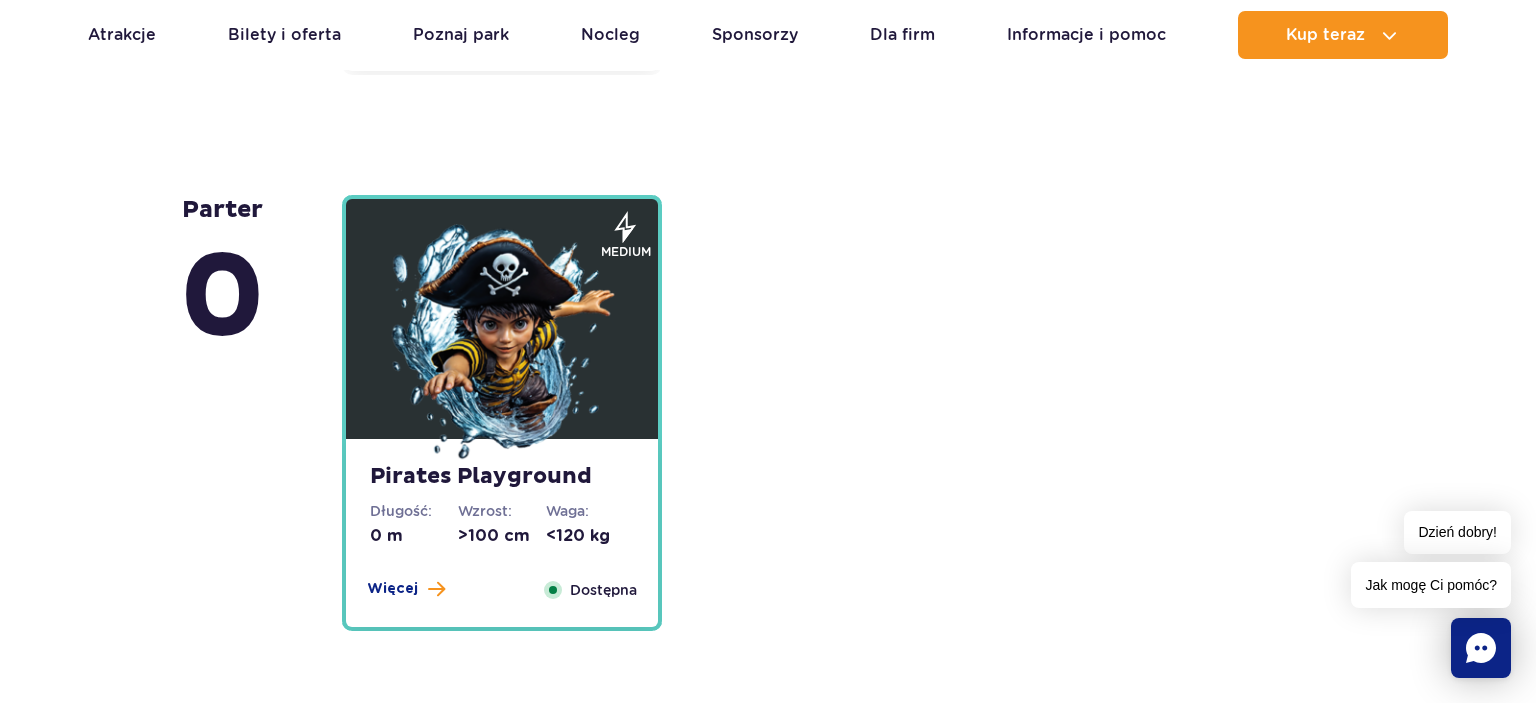 click at bounding box center [502, 344] 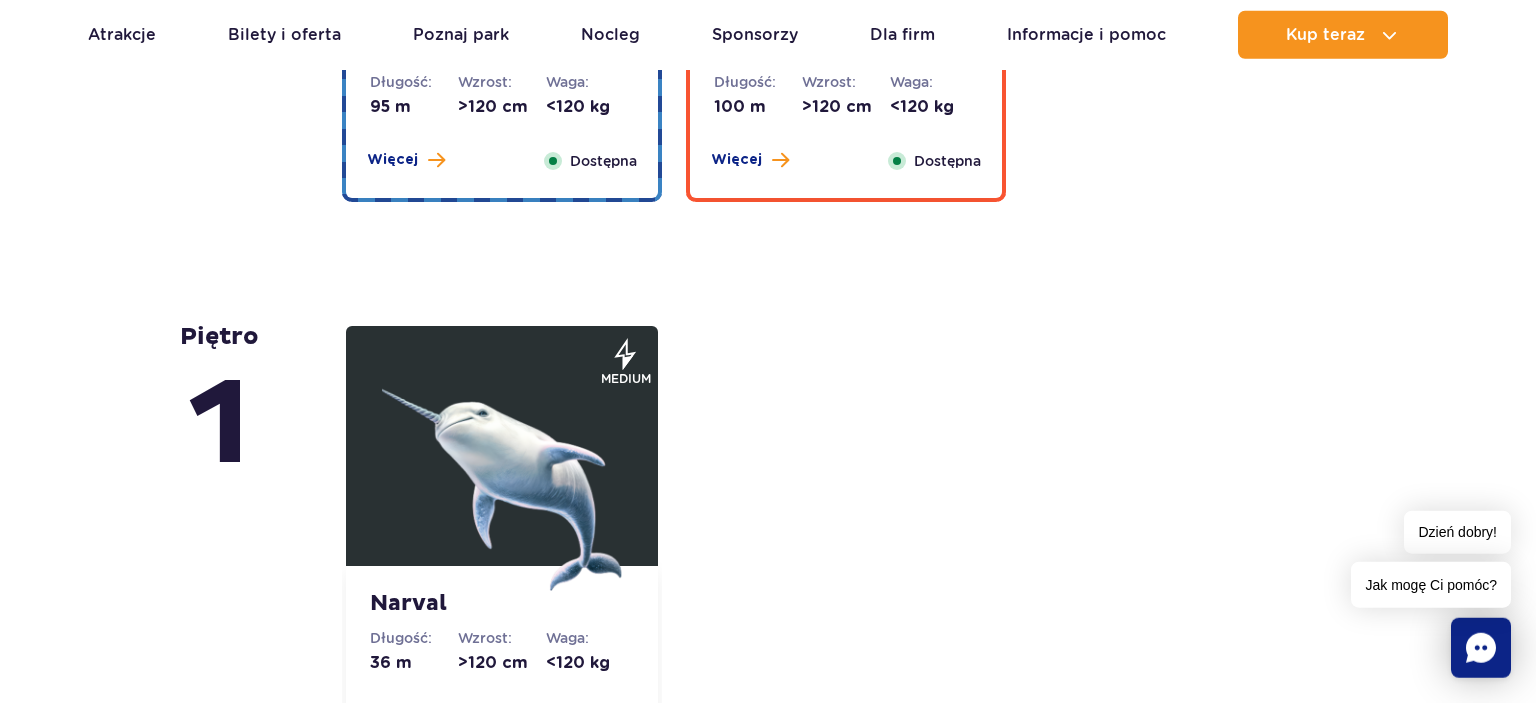 scroll, scrollTop: 4145, scrollLeft: 0, axis: vertical 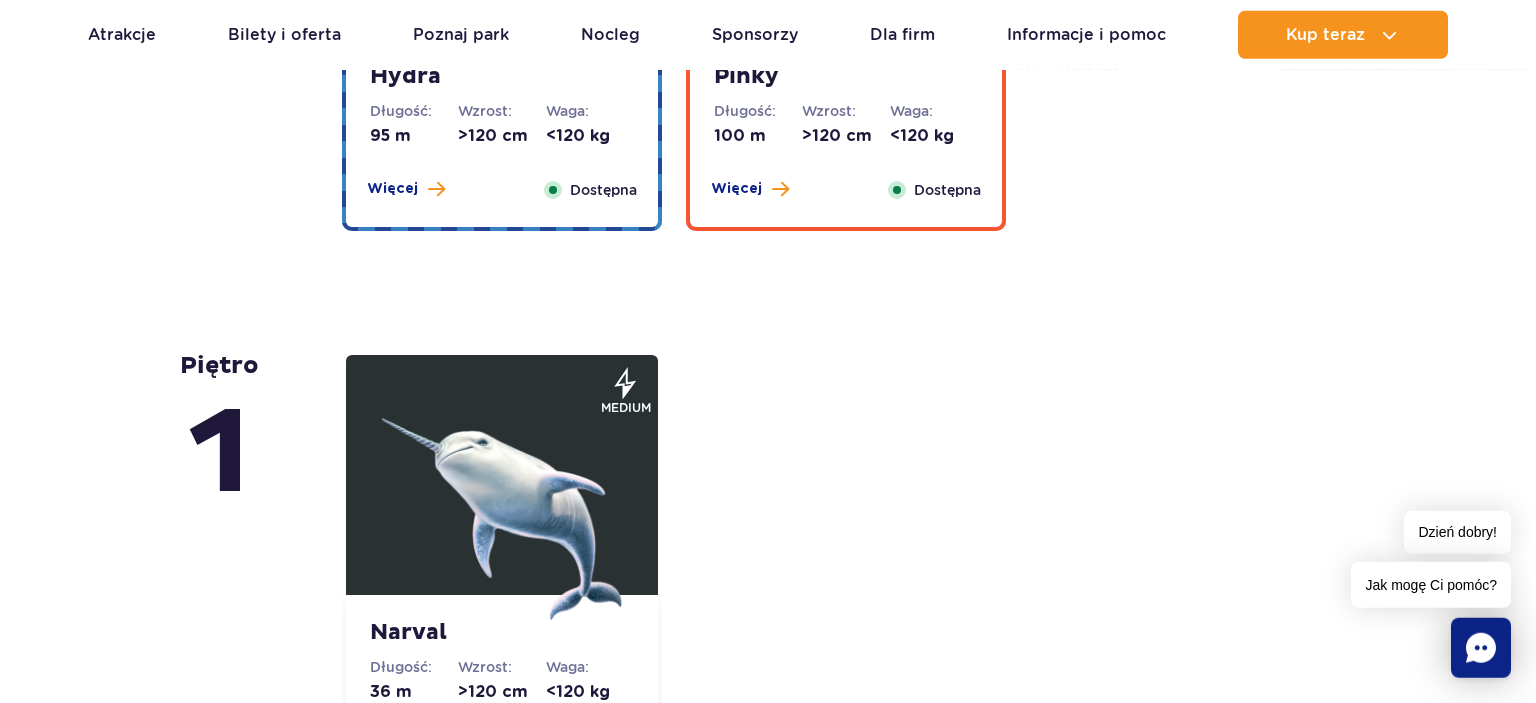 click at bounding box center [502, 500] 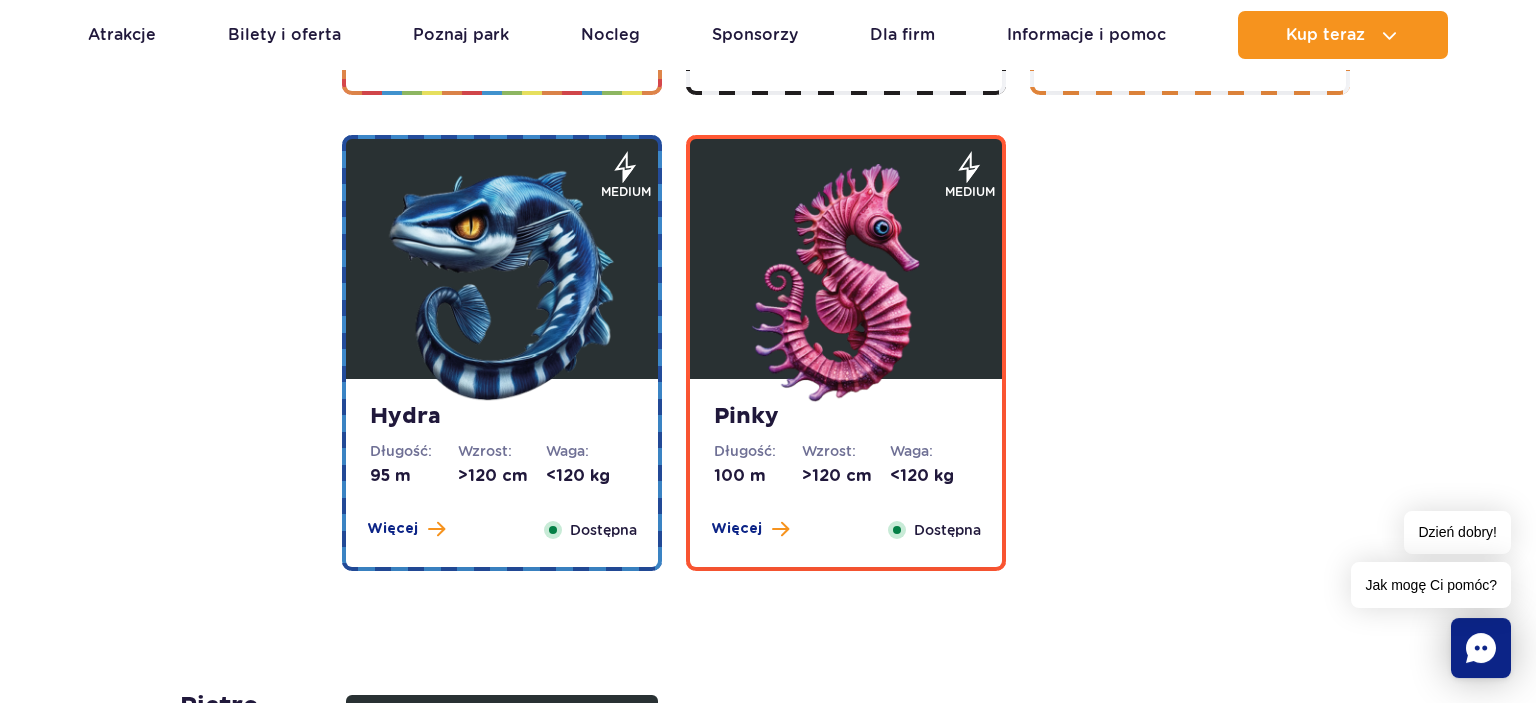 scroll, scrollTop: 3800, scrollLeft: 0, axis: vertical 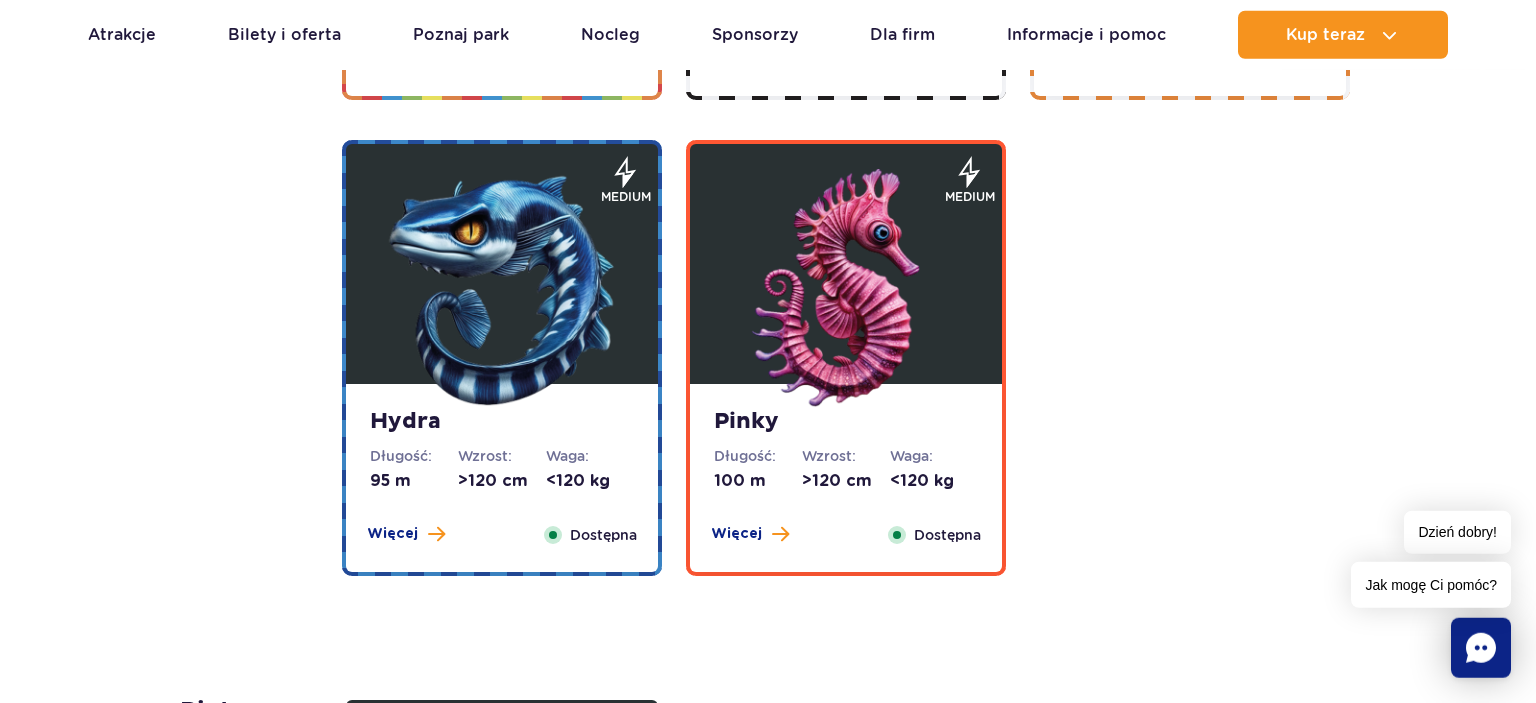 click at bounding box center (502, 289) 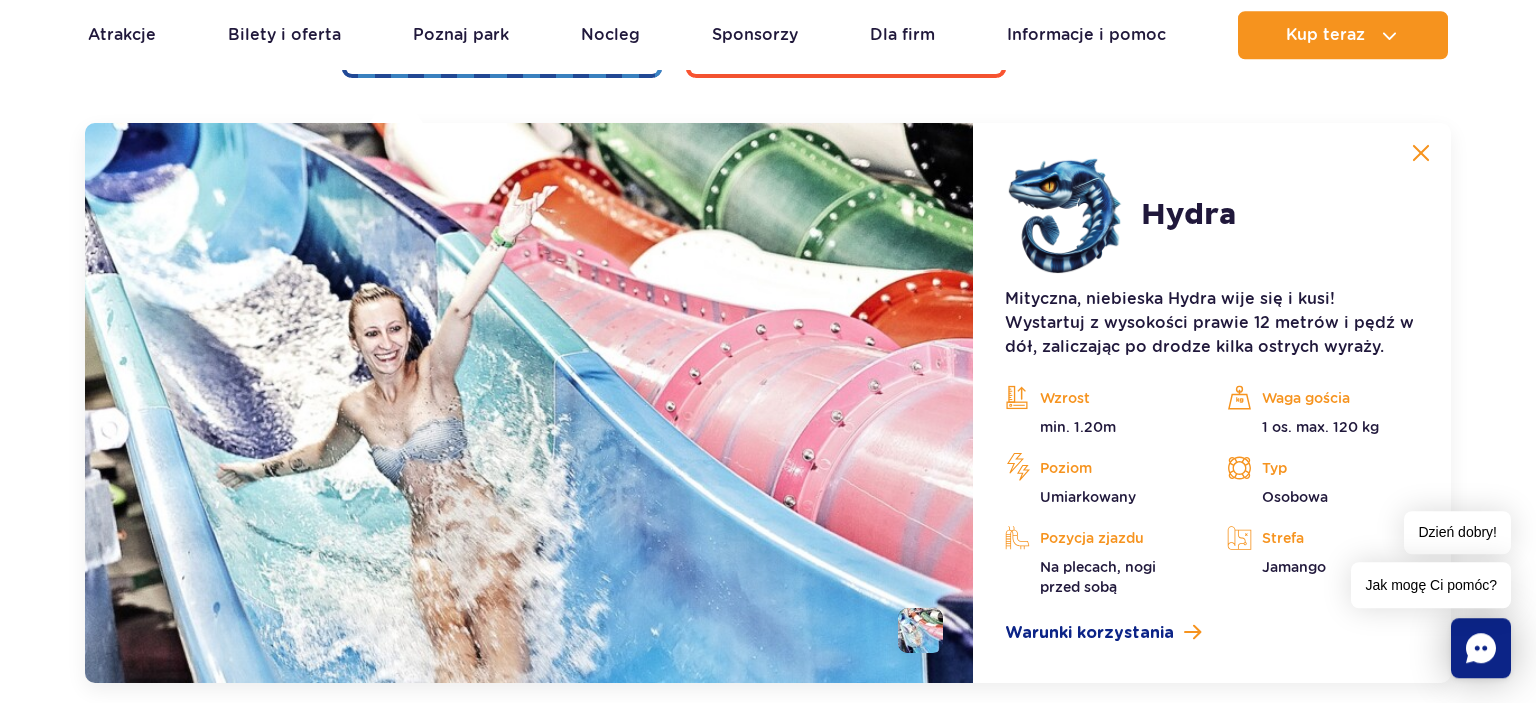 scroll, scrollTop: 4300, scrollLeft: 0, axis: vertical 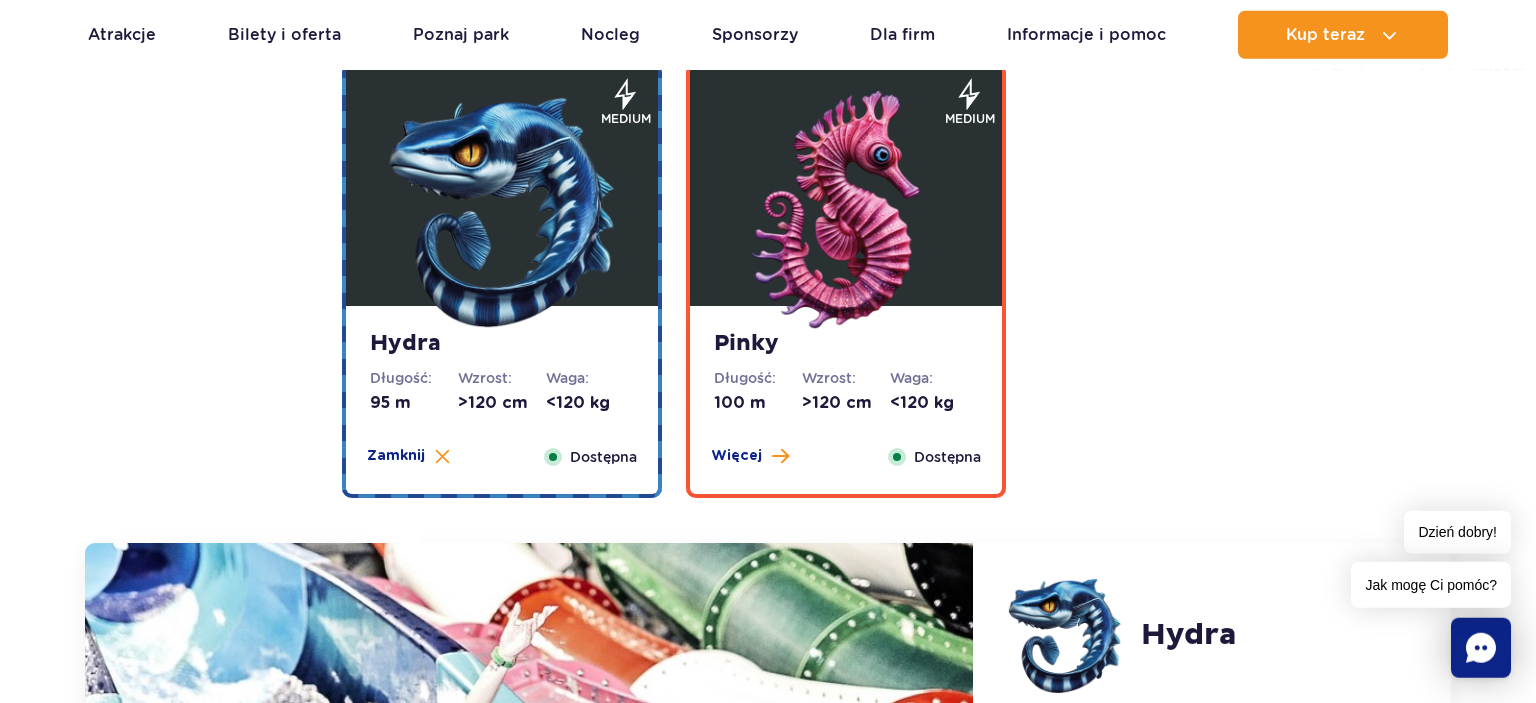 click at bounding box center [846, 211] 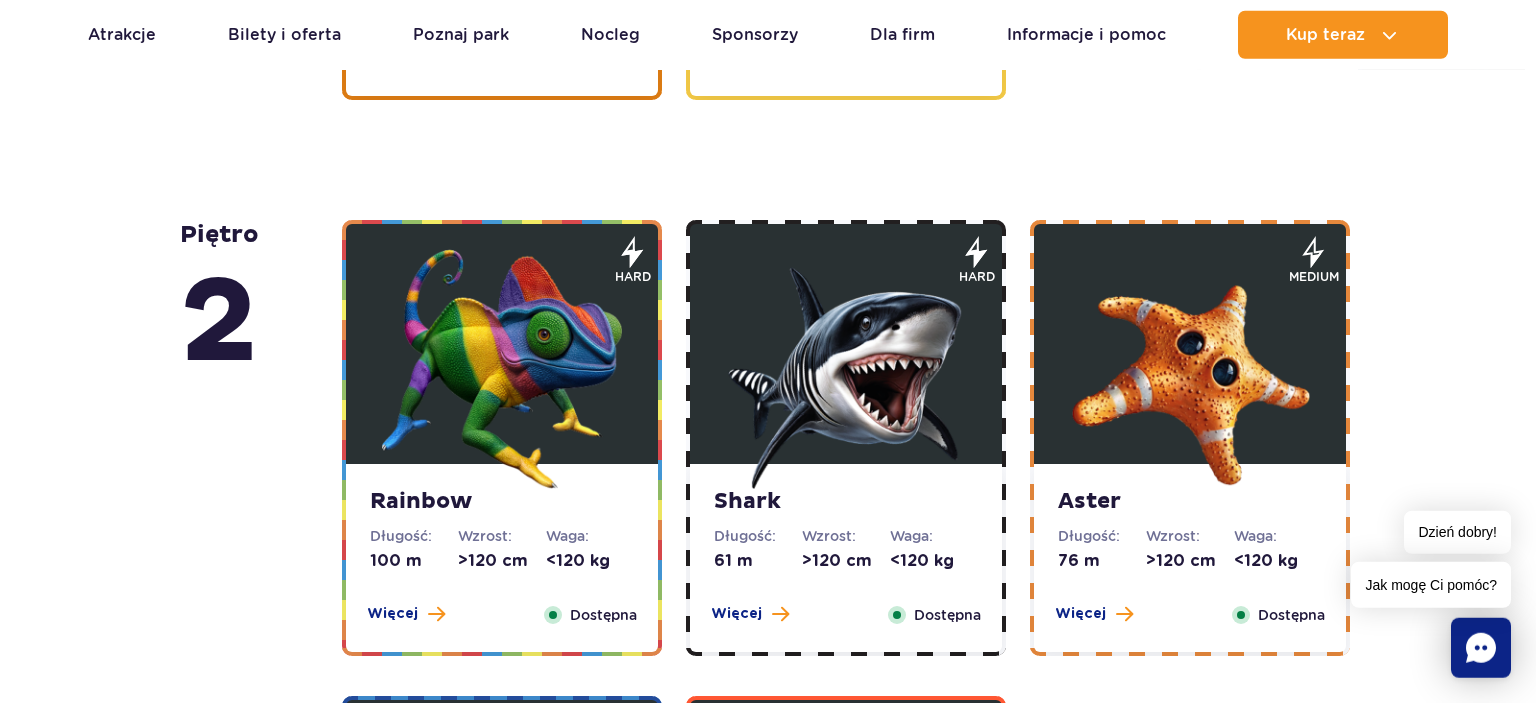 click at bounding box center [502, 369] 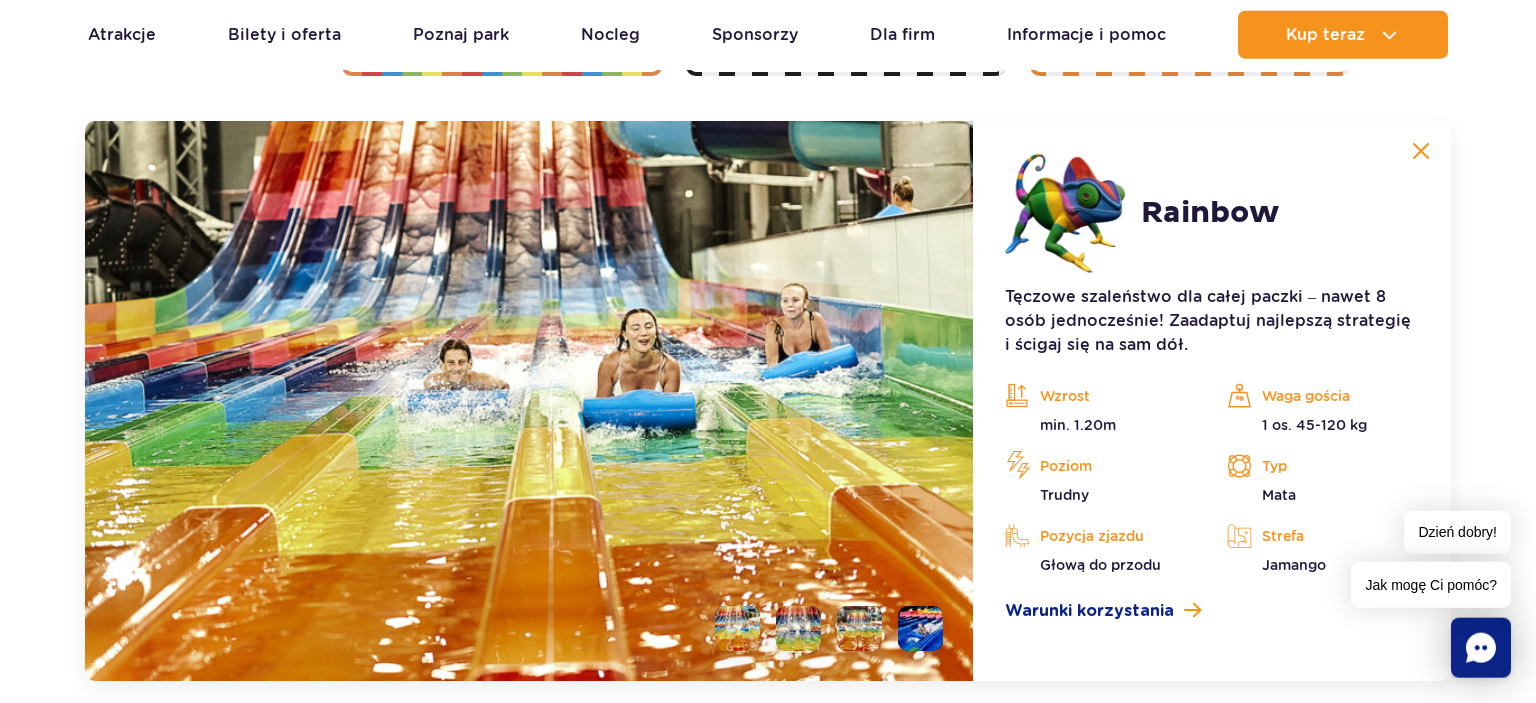 scroll, scrollTop: 3824, scrollLeft: 0, axis: vertical 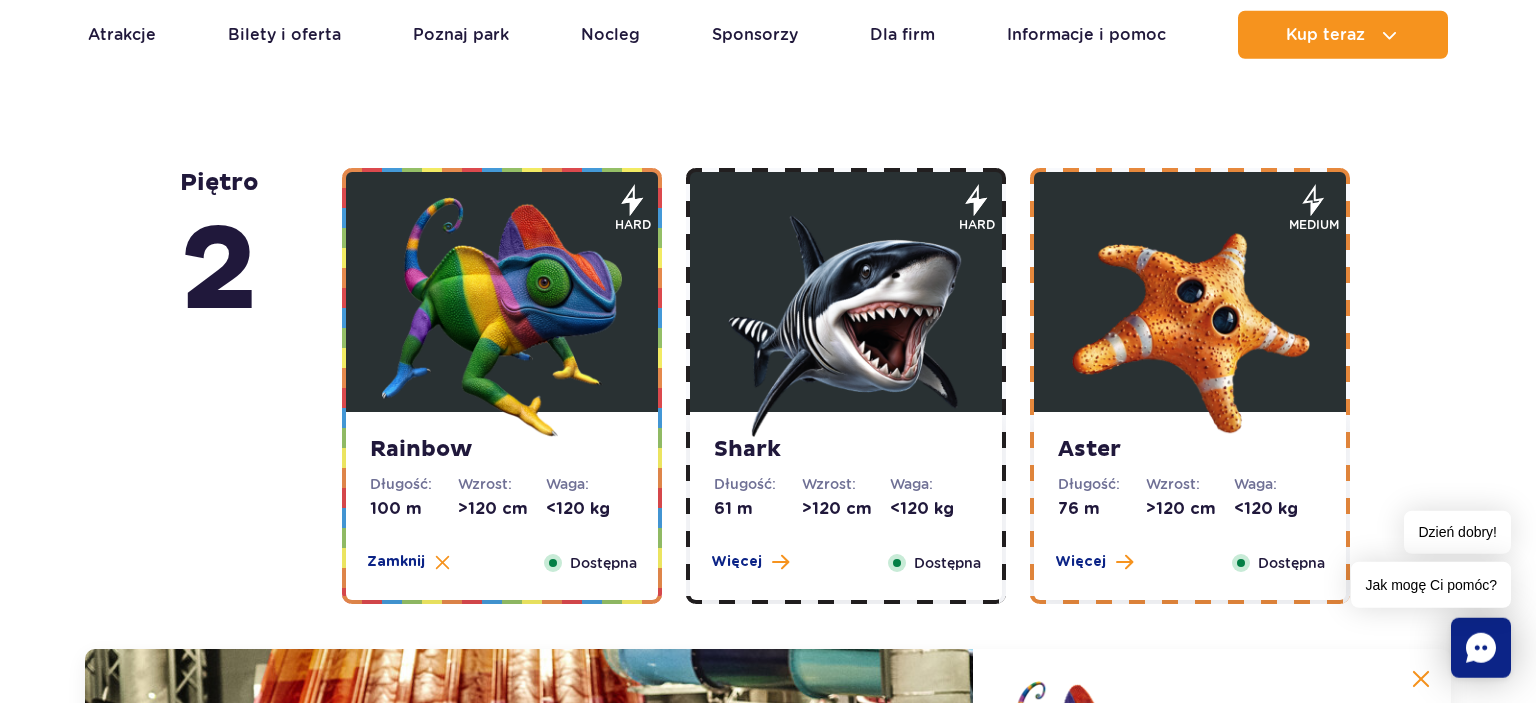 click at bounding box center [846, 317] 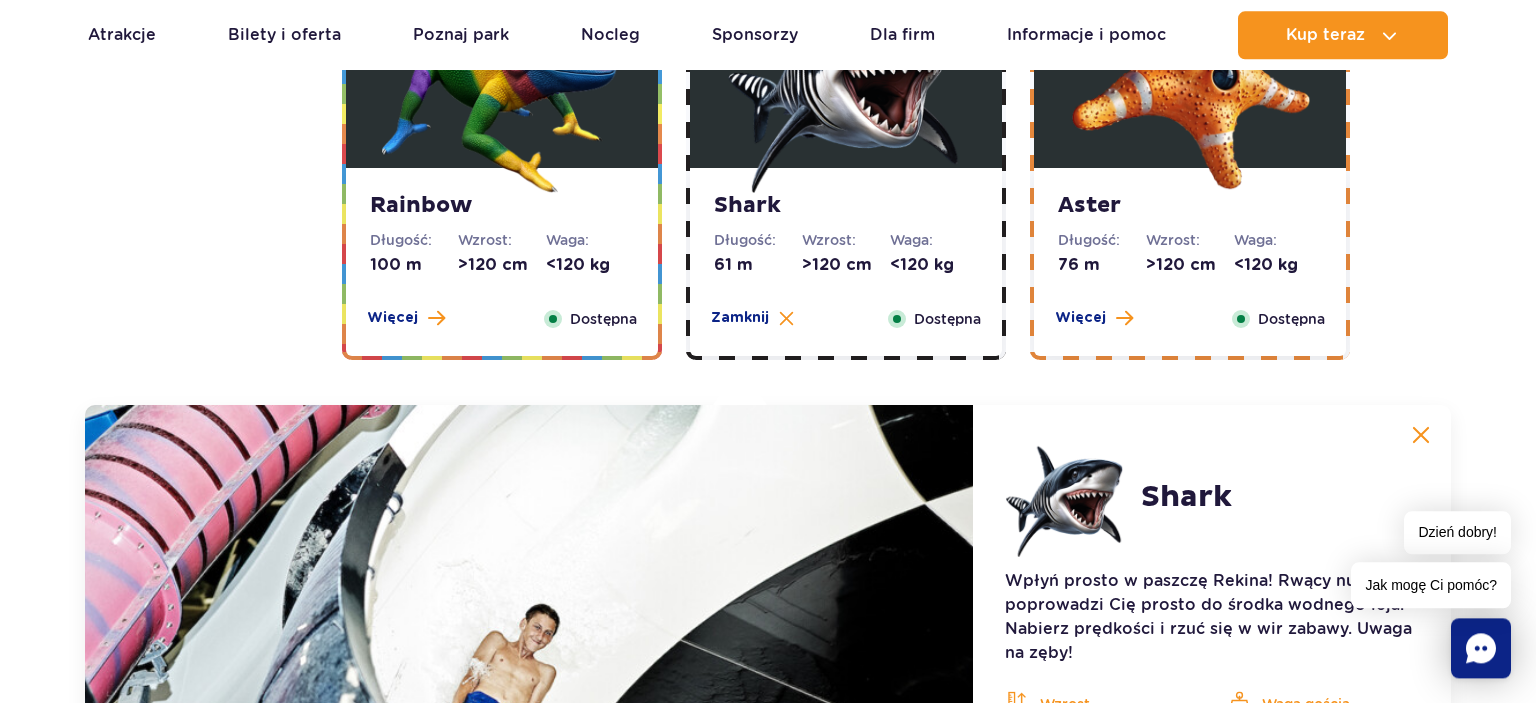 scroll, scrollTop: 3402, scrollLeft: 0, axis: vertical 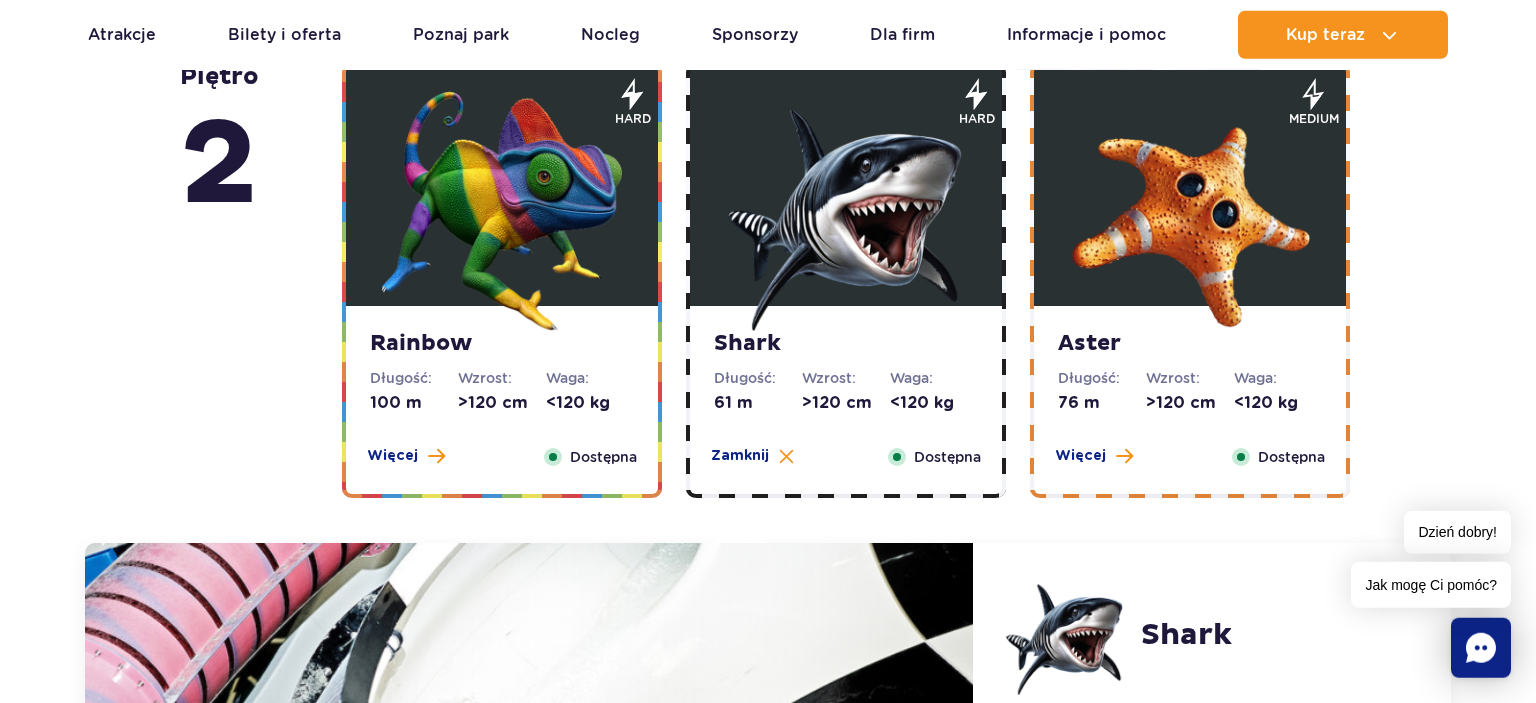 click at bounding box center (1190, 211) 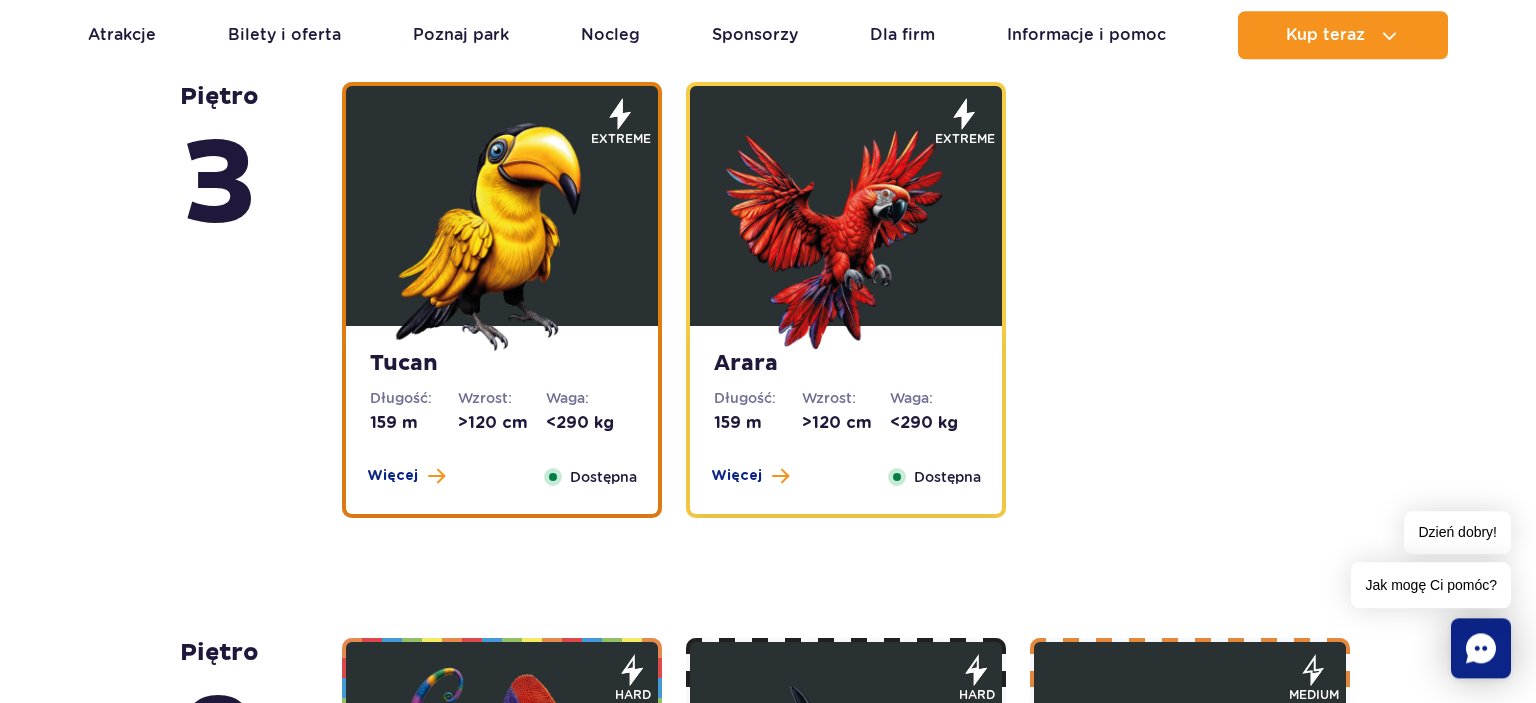 scroll, scrollTop: 2768, scrollLeft: 0, axis: vertical 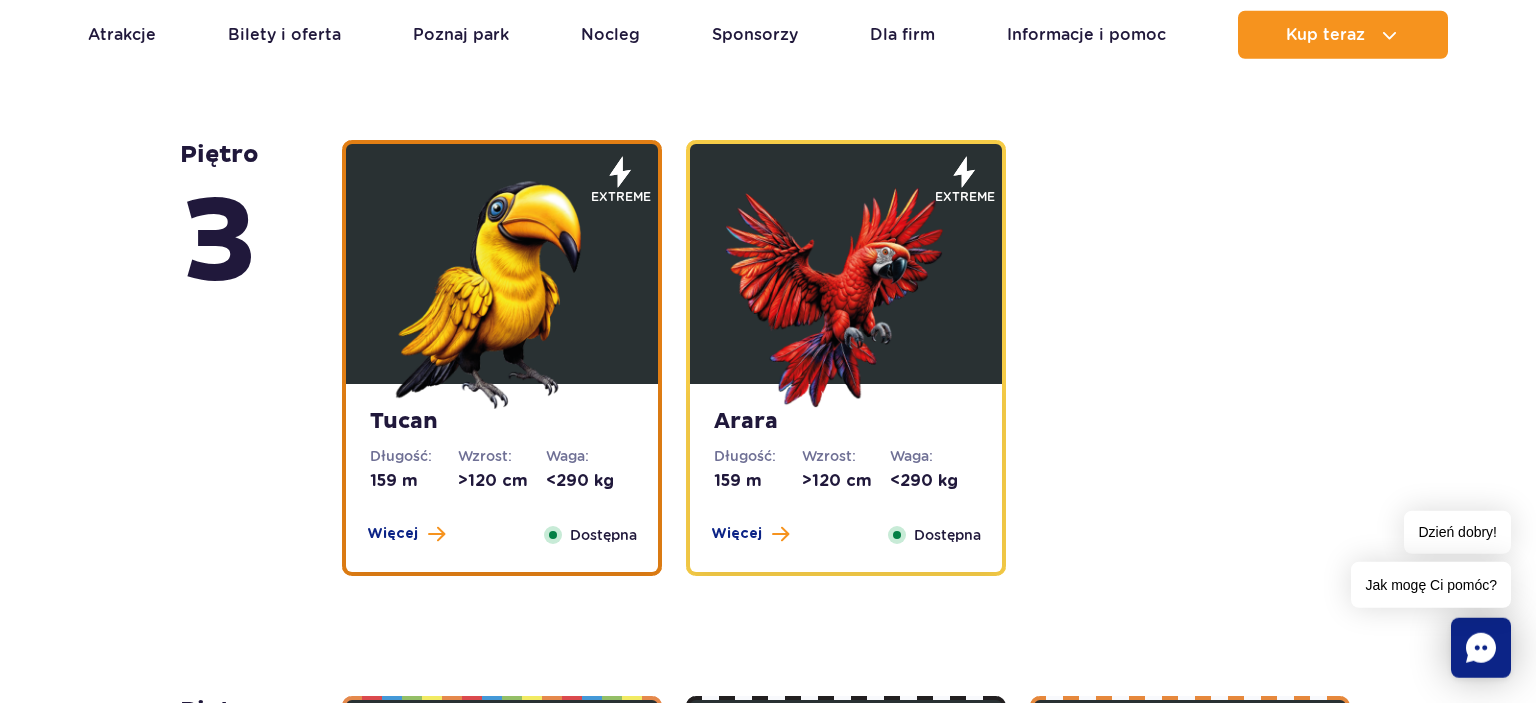 click at bounding box center [502, 289] 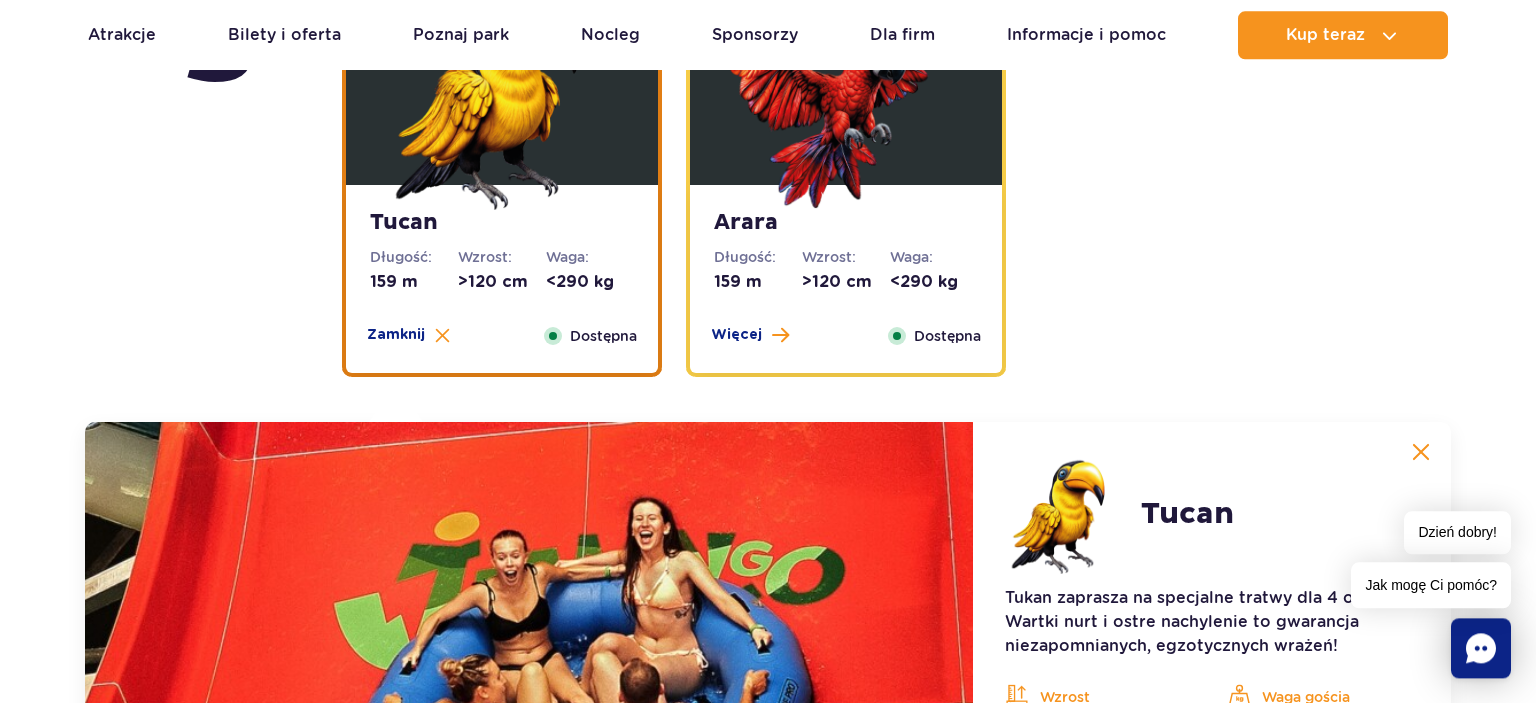 scroll, scrollTop: 2952, scrollLeft: 0, axis: vertical 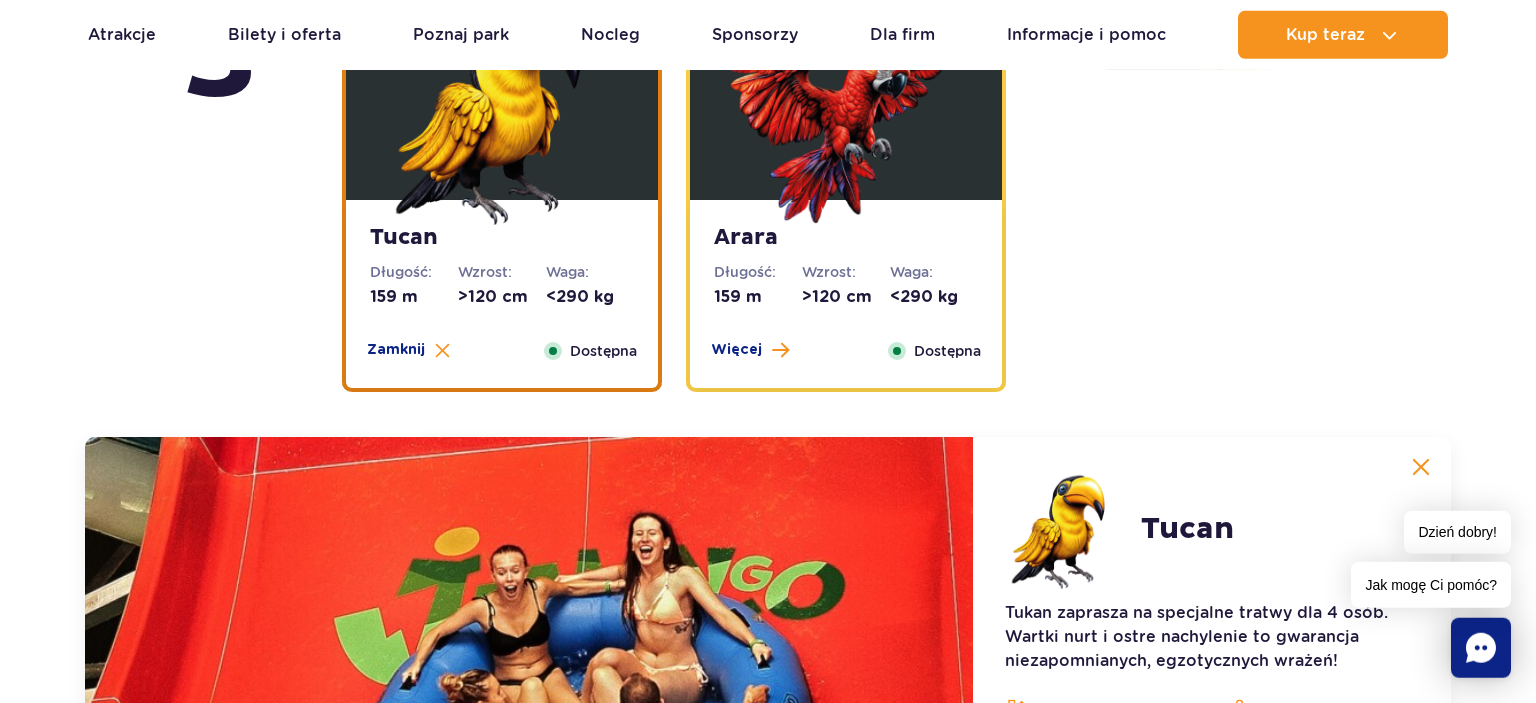 click at bounding box center (846, 105) 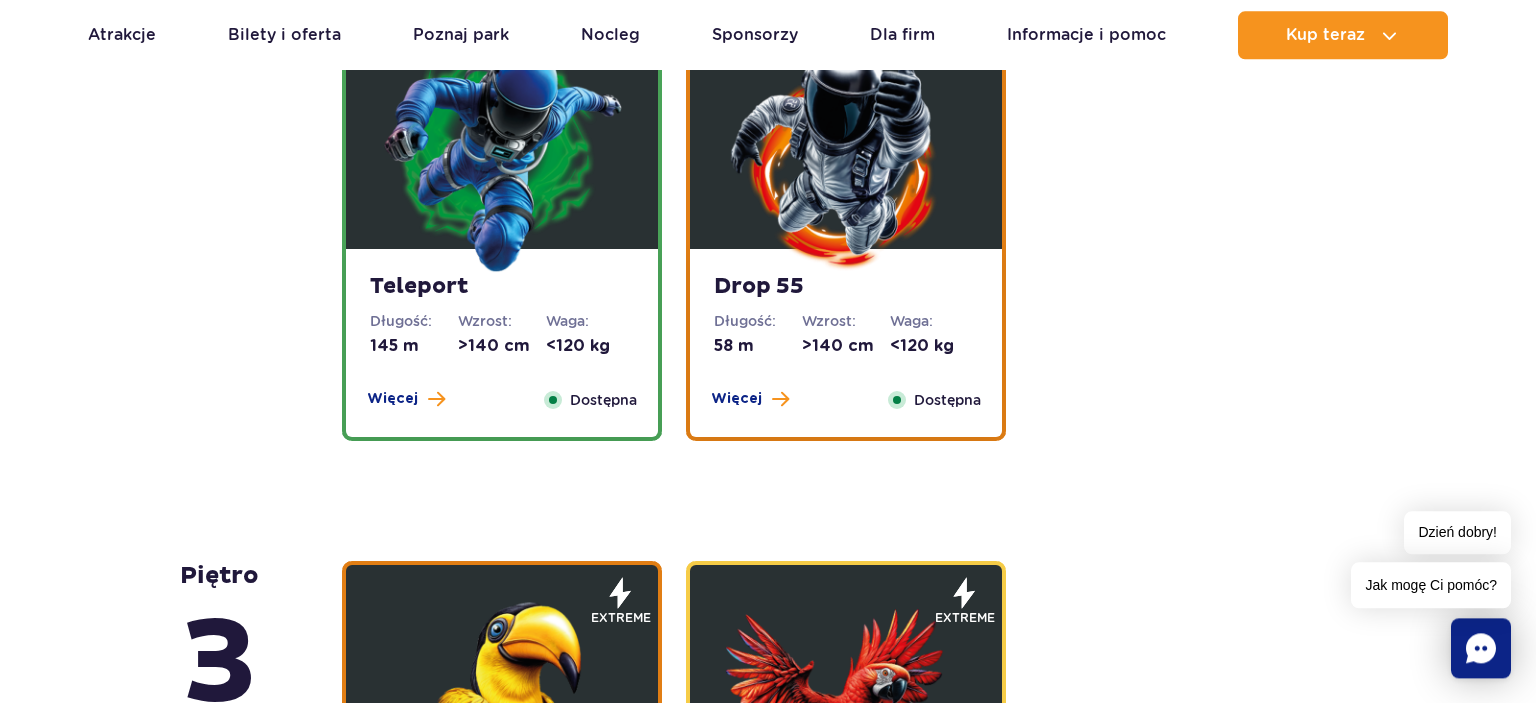 scroll, scrollTop: 2212, scrollLeft: 0, axis: vertical 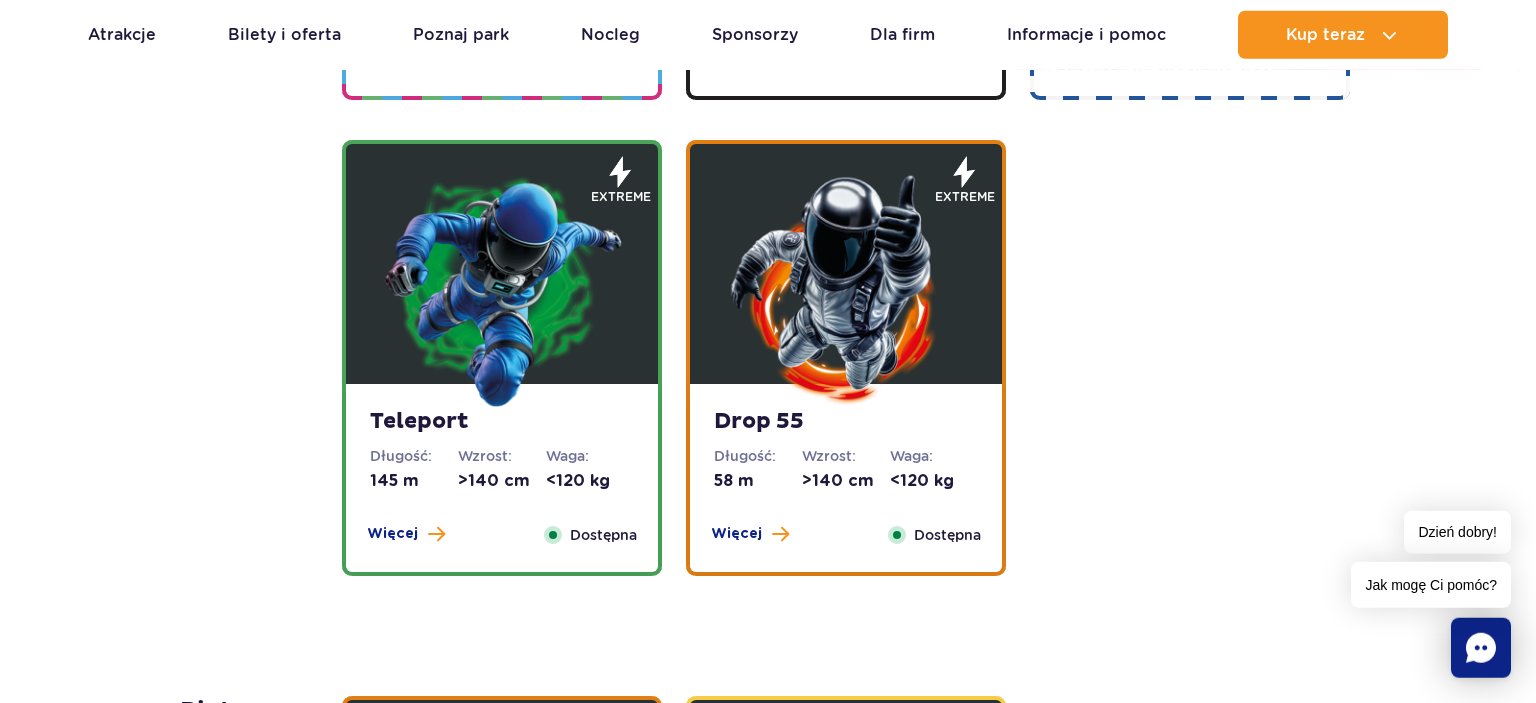 click at bounding box center (502, 289) 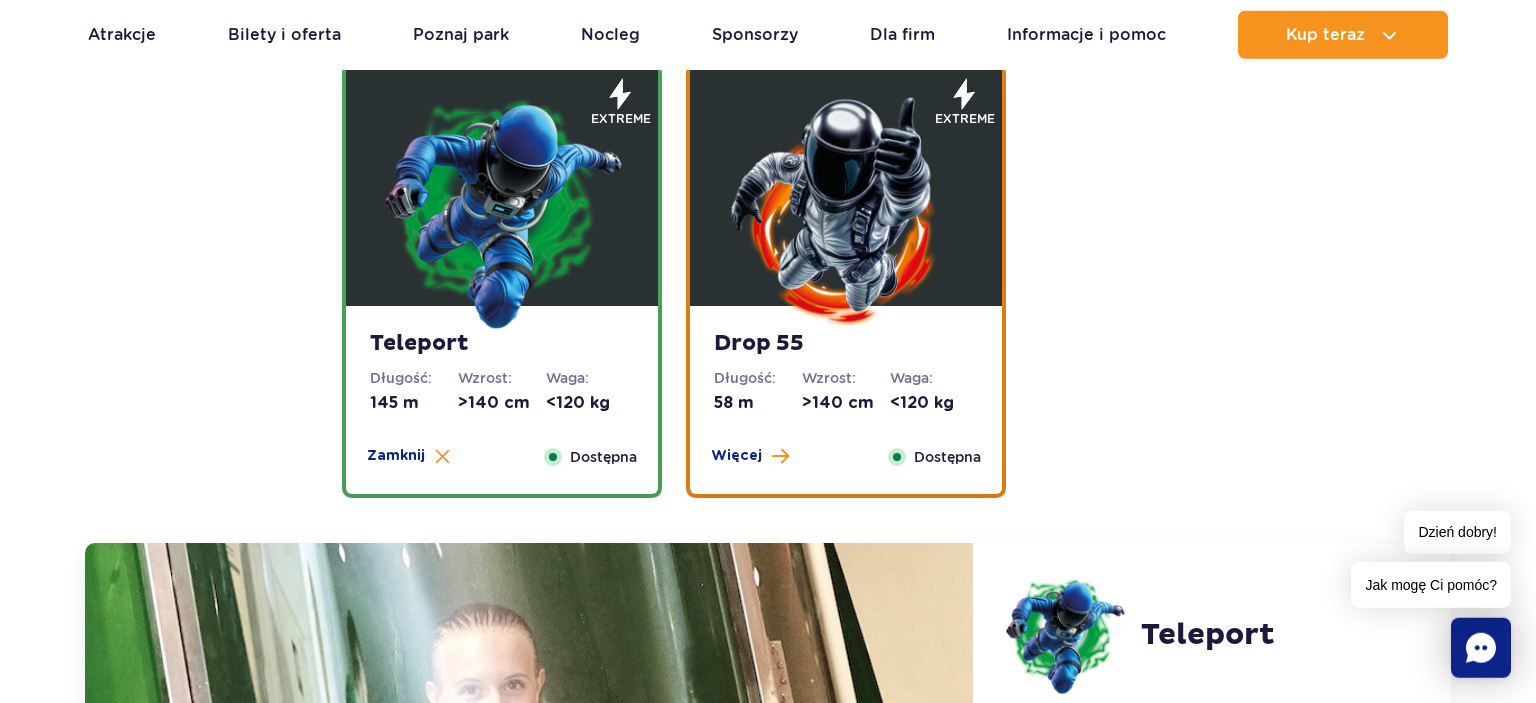 click at bounding box center [846, 211] 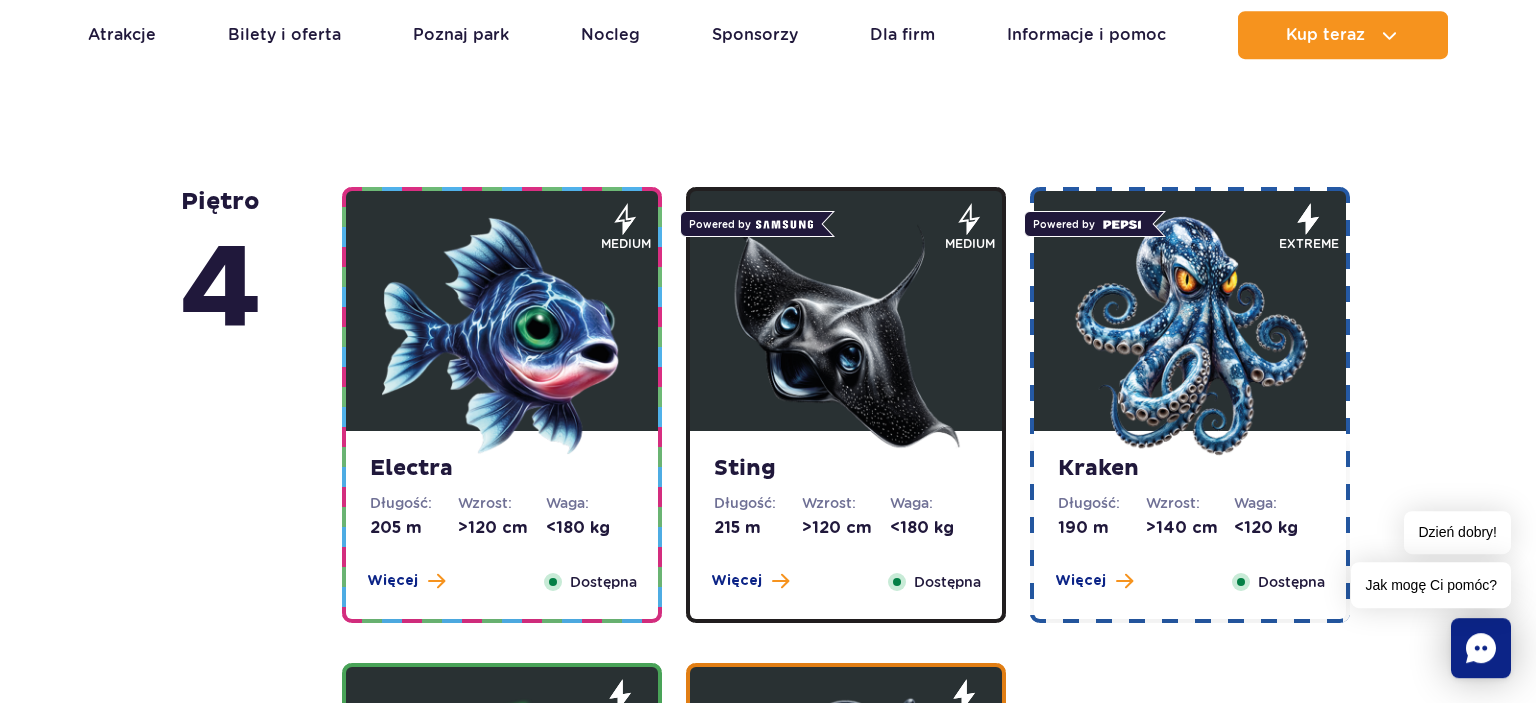 scroll, scrollTop: 1656, scrollLeft: 0, axis: vertical 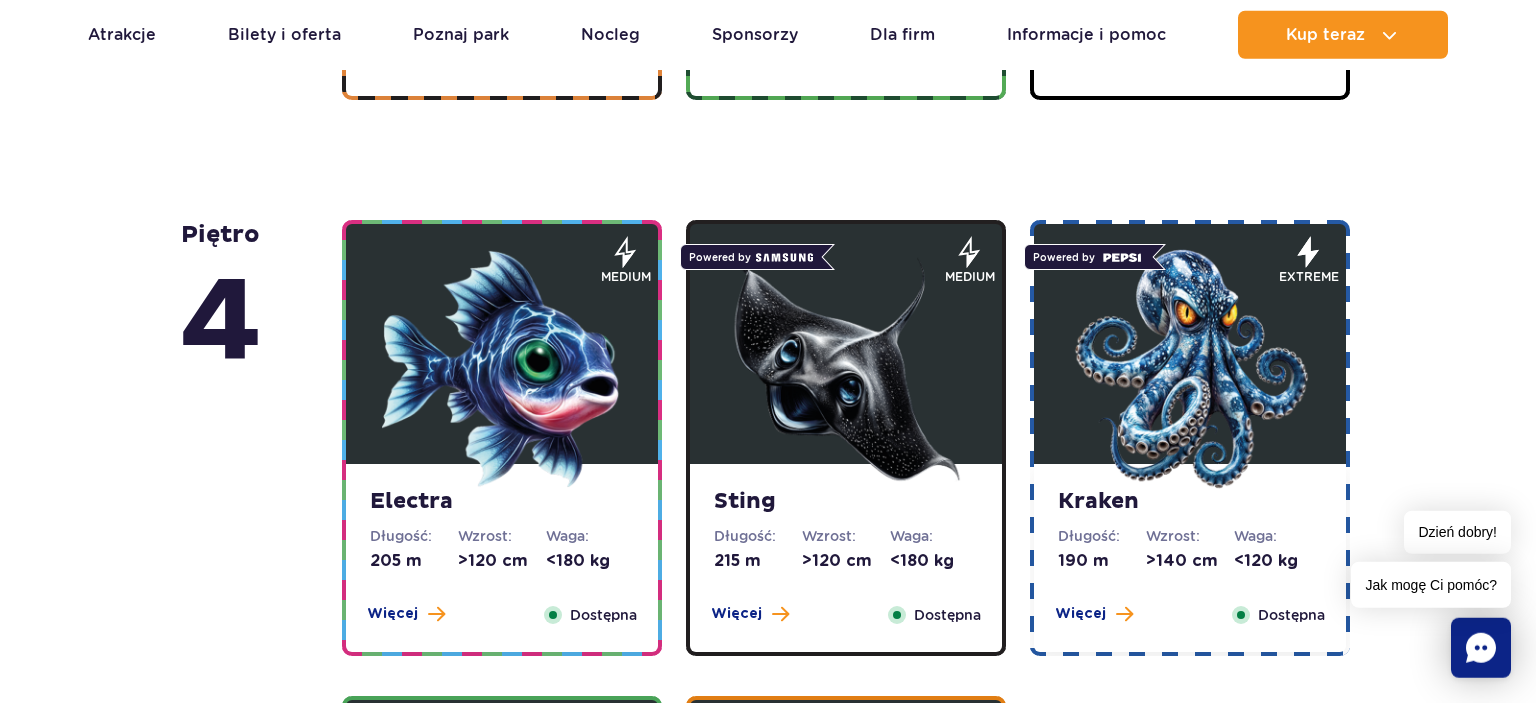 click at bounding box center (502, 369) 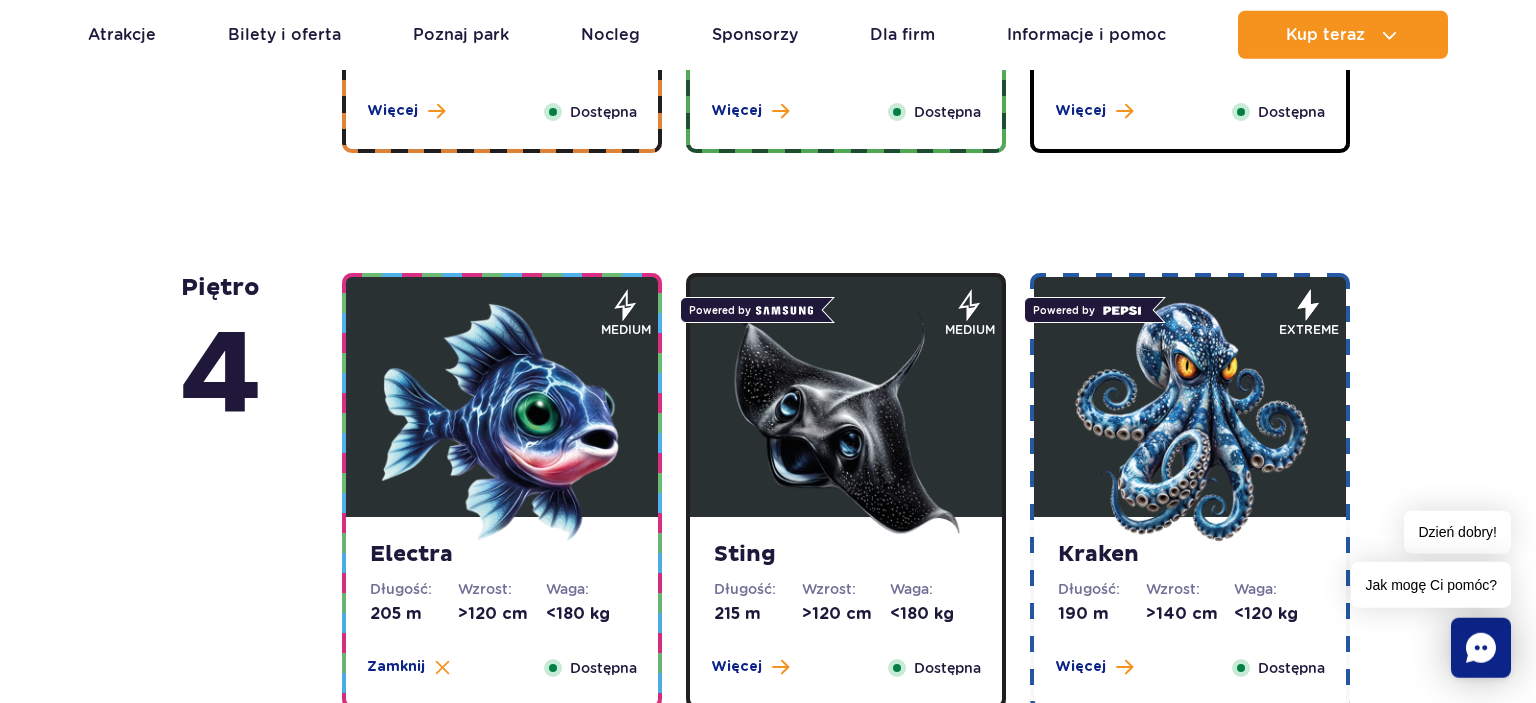 click at bounding box center (846, 422) 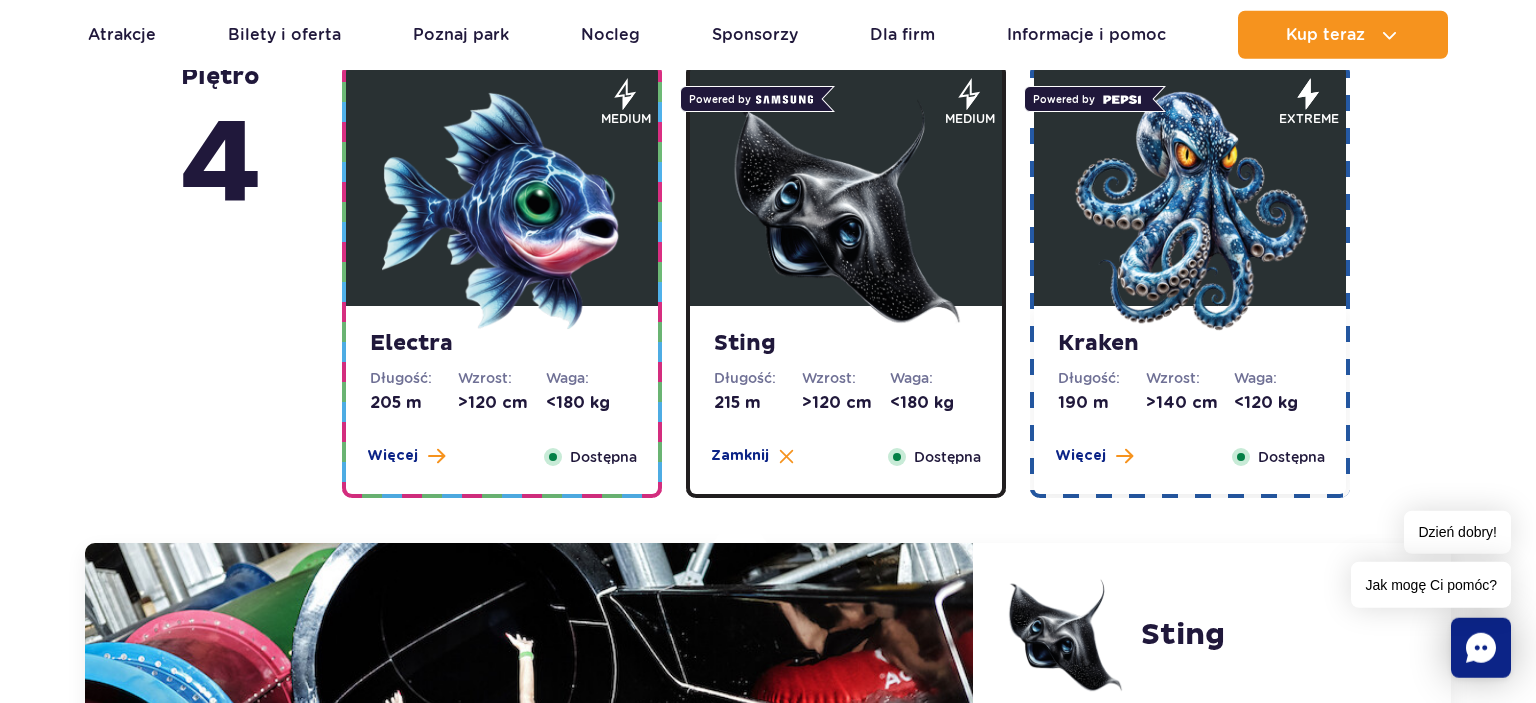 click at bounding box center (1190, 211) 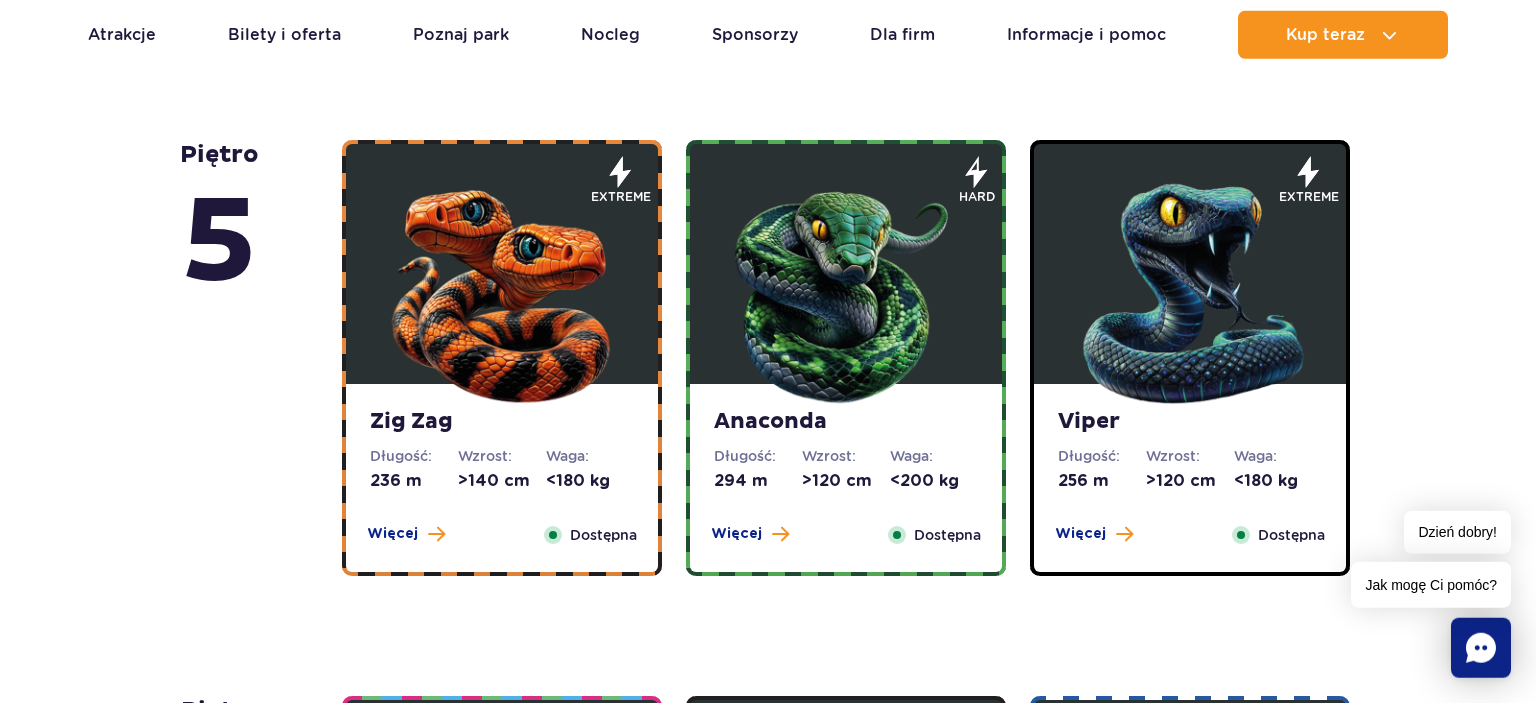 scroll, scrollTop: 1075, scrollLeft: 0, axis: vertical 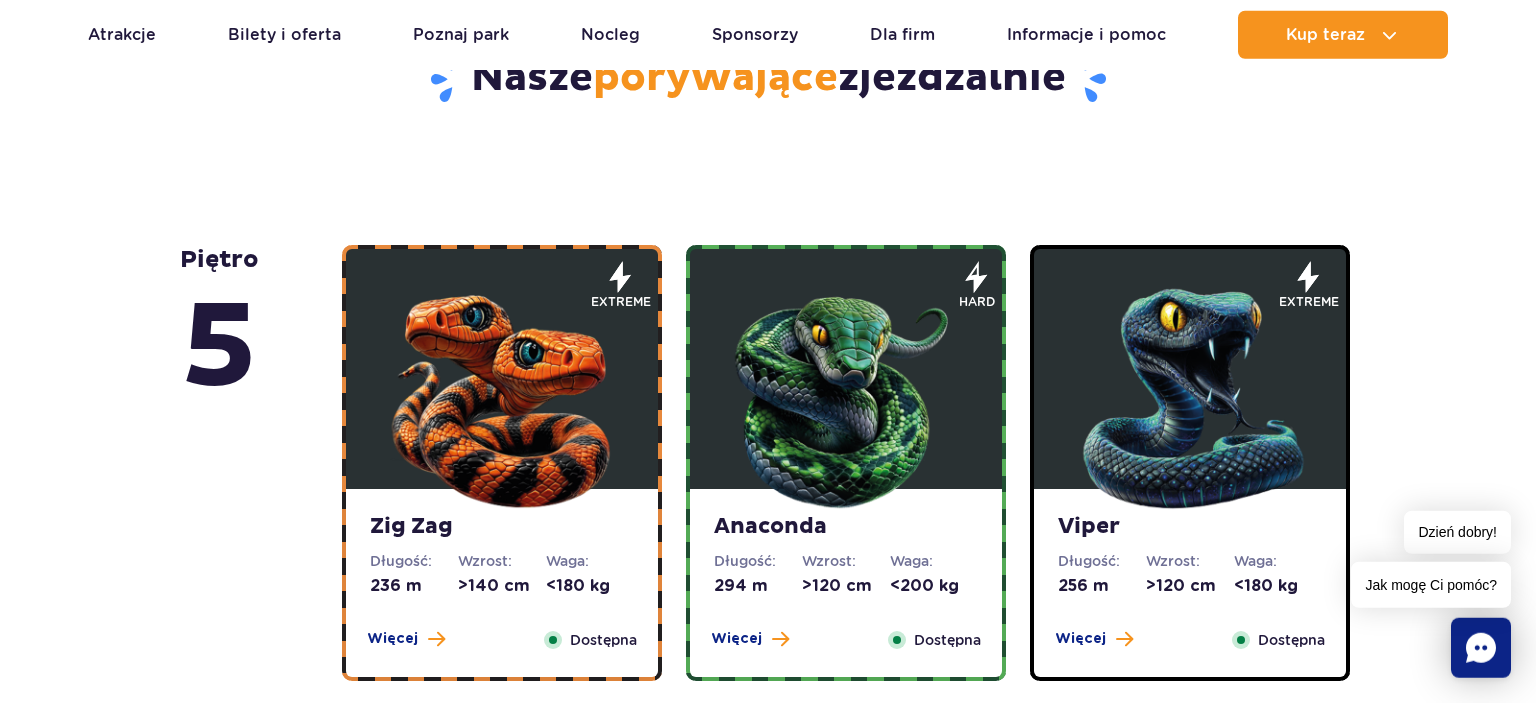 click at bounding box center [502, 394] 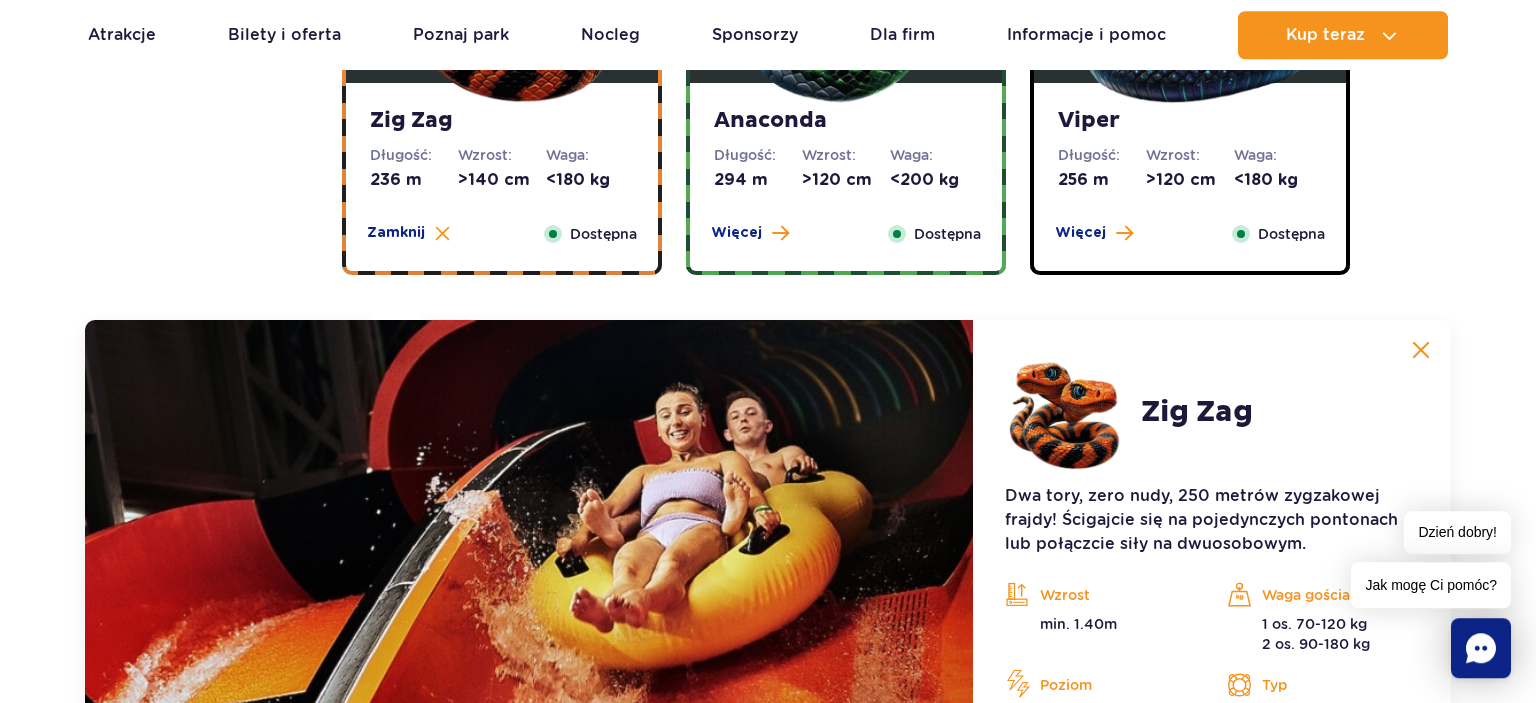 scroll, scrollTop: 1469, scrollLeft: 0, axis: vertical 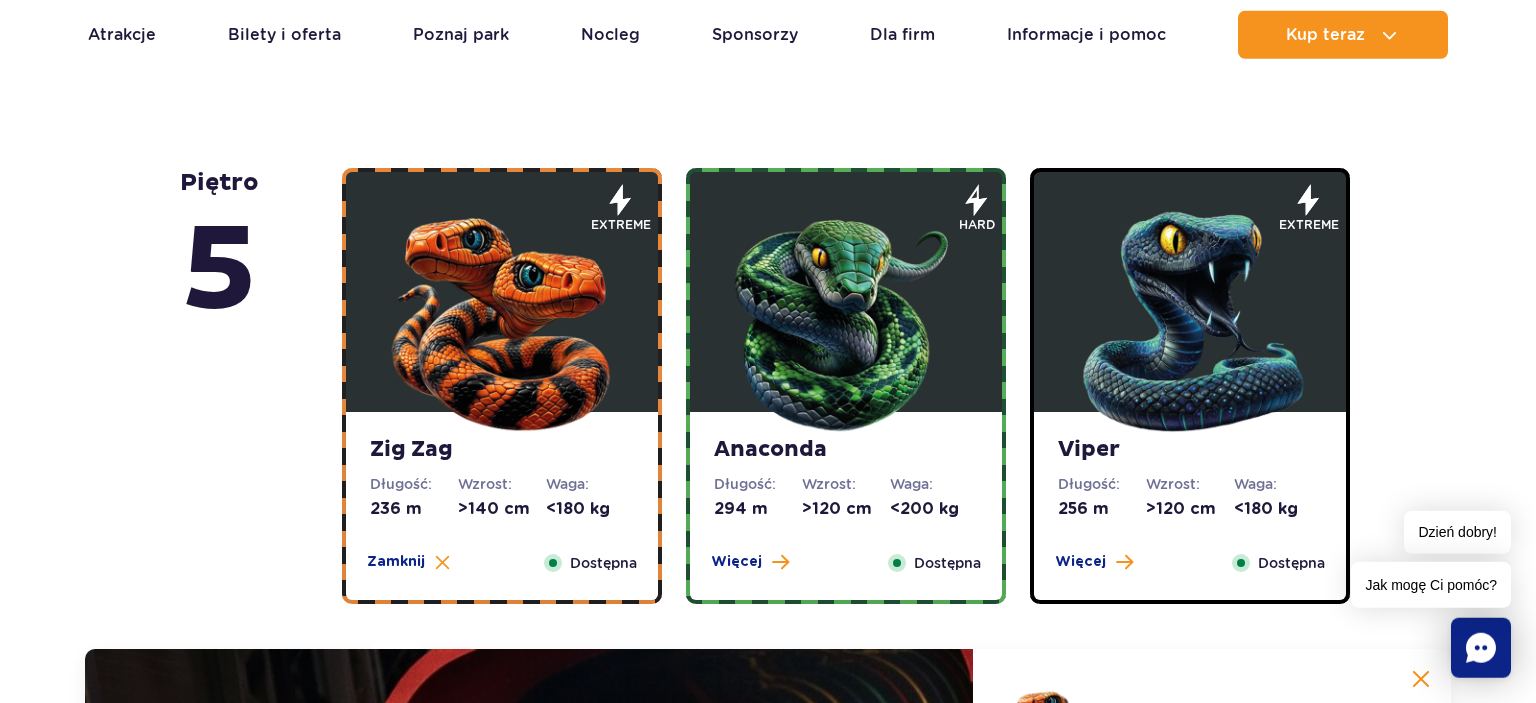 click at bounding box center [846, 317] 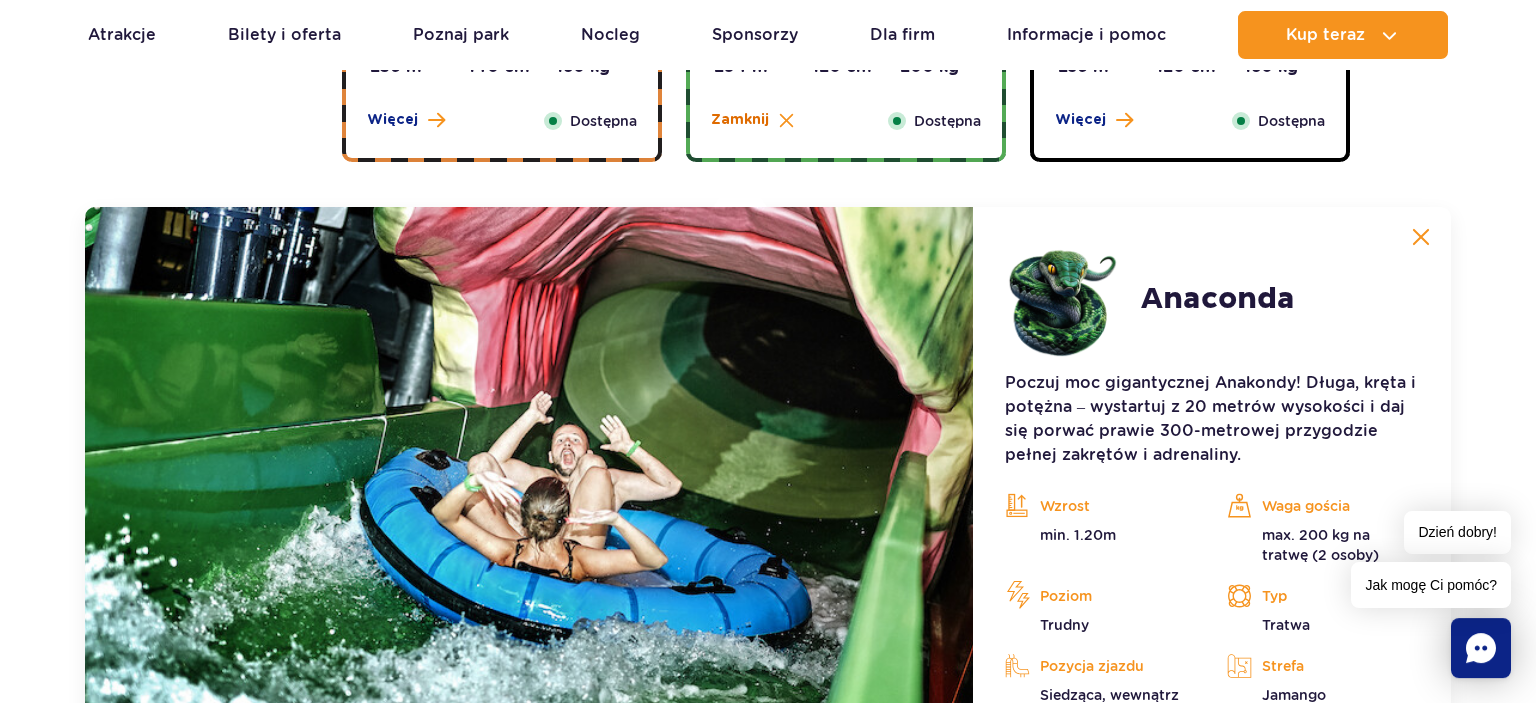 scroll, scrollTop: 1258, scrollLeft: 0, axis: vertical 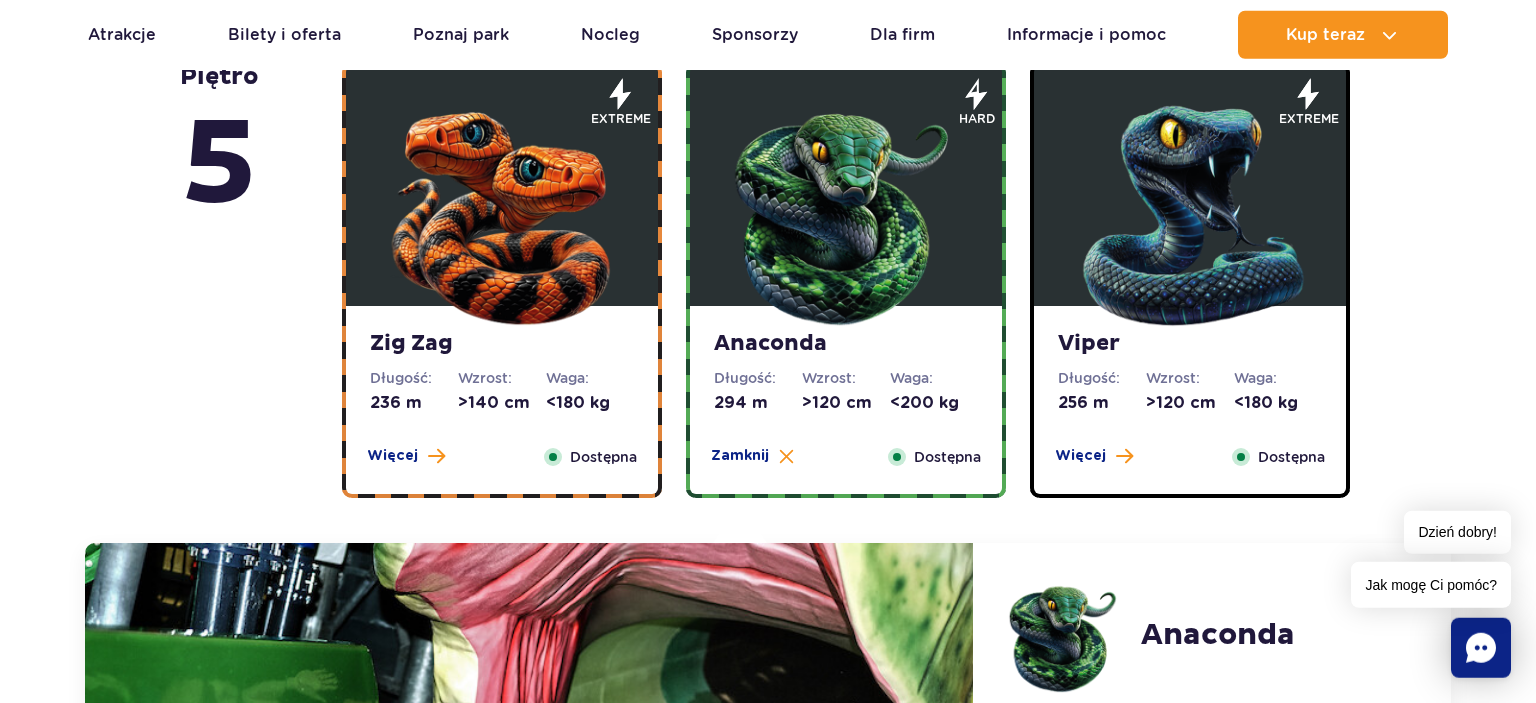 click at bounding box center (502, 211) 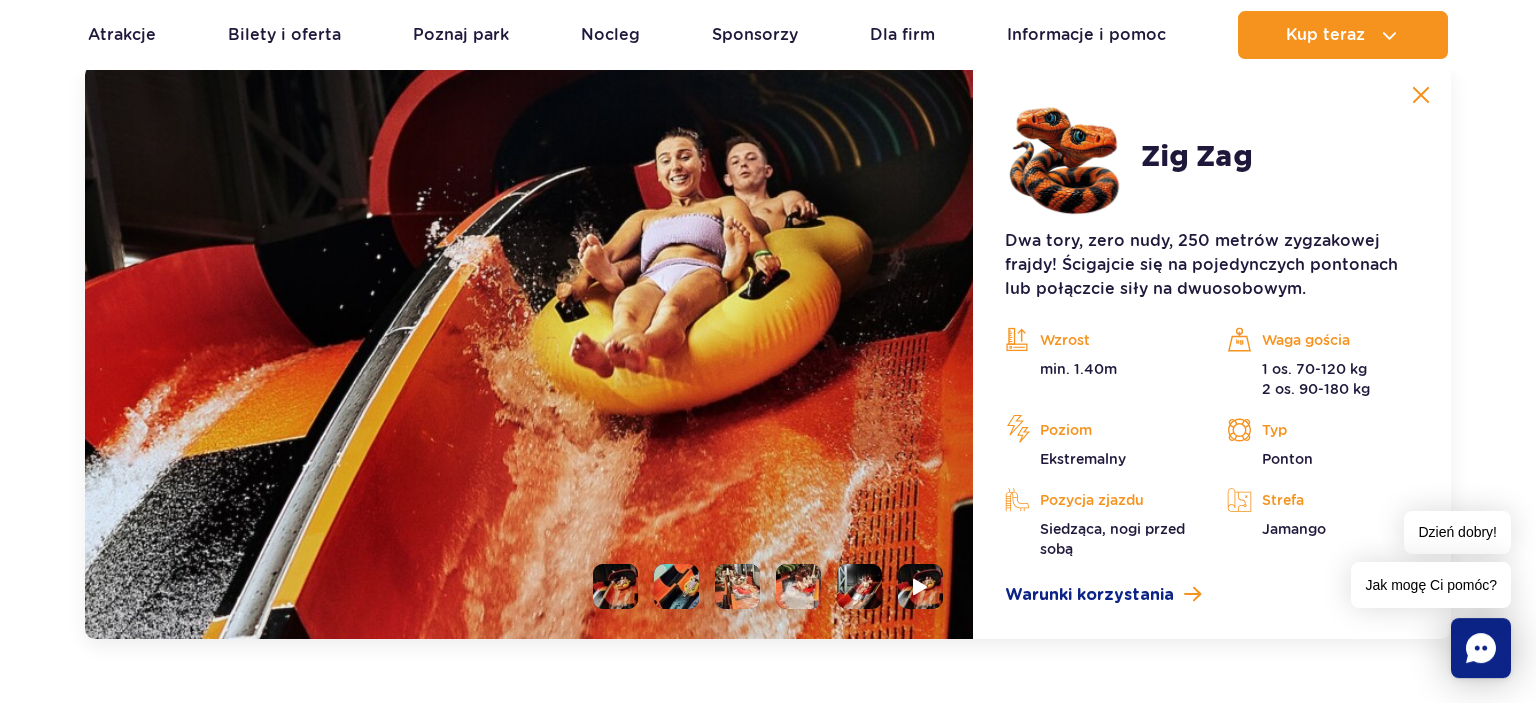 scroll, scrollTop: 1679, scrollLeft: 0, axis: vertical 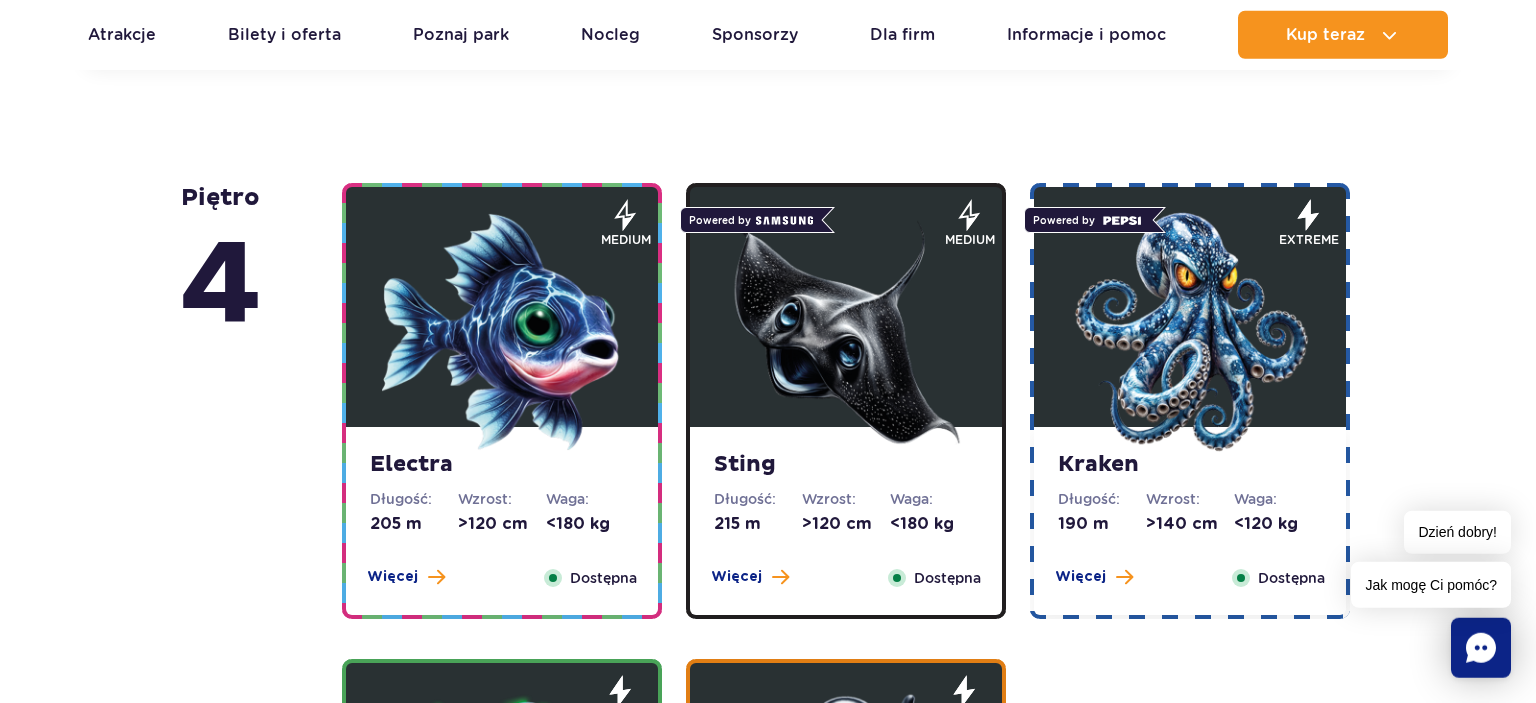 click at bounding box center (846, 332) 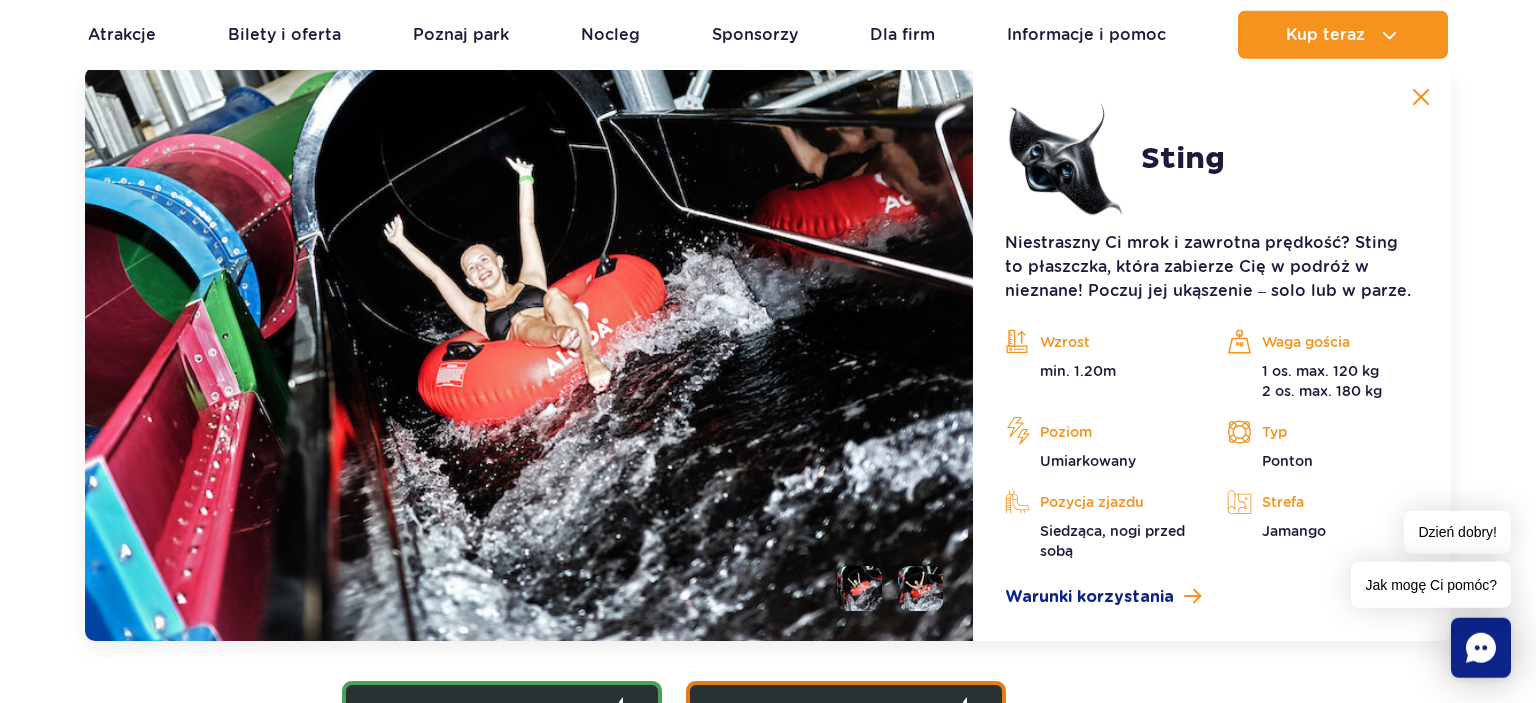 scroll, scrollTop: 2764, scrollLeft: 0, axis: vertical 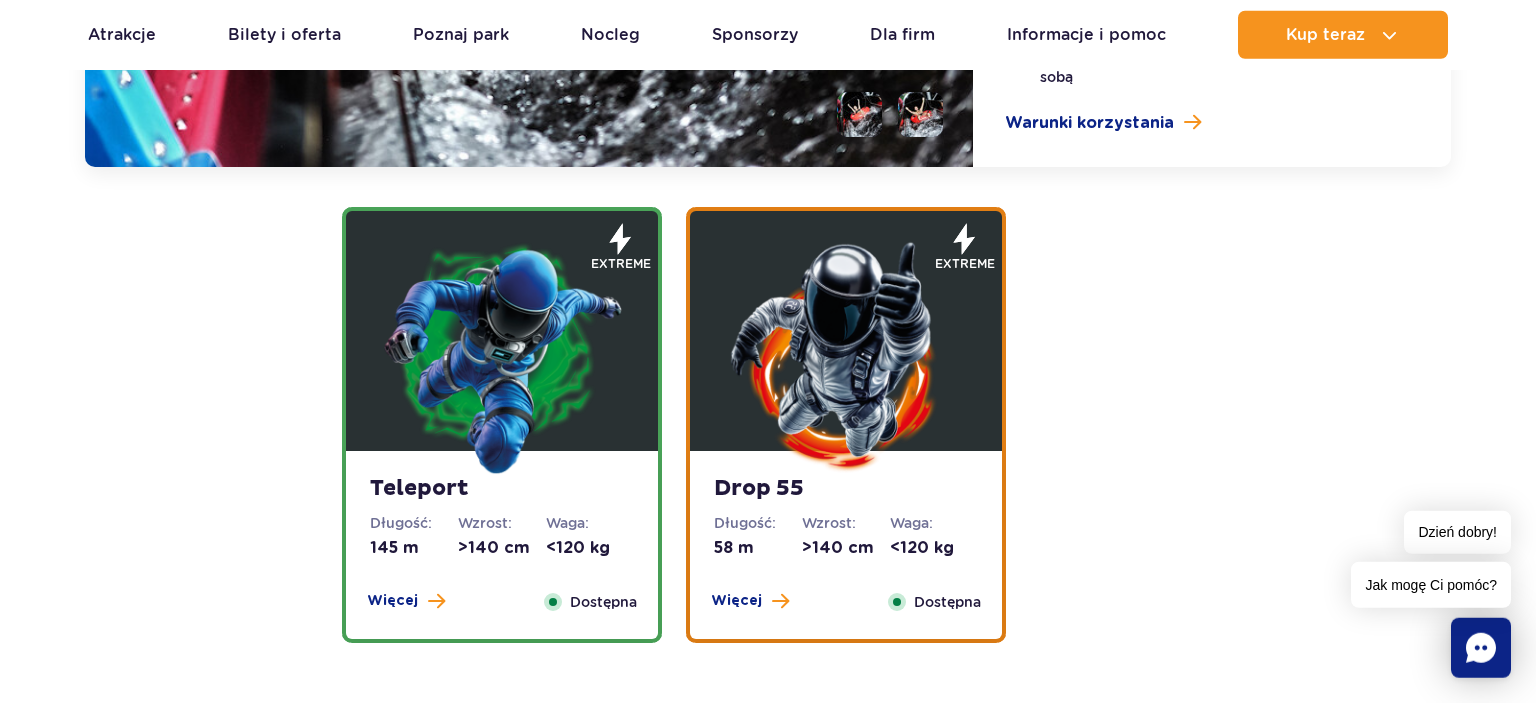 click at bounding box center [502, 356] 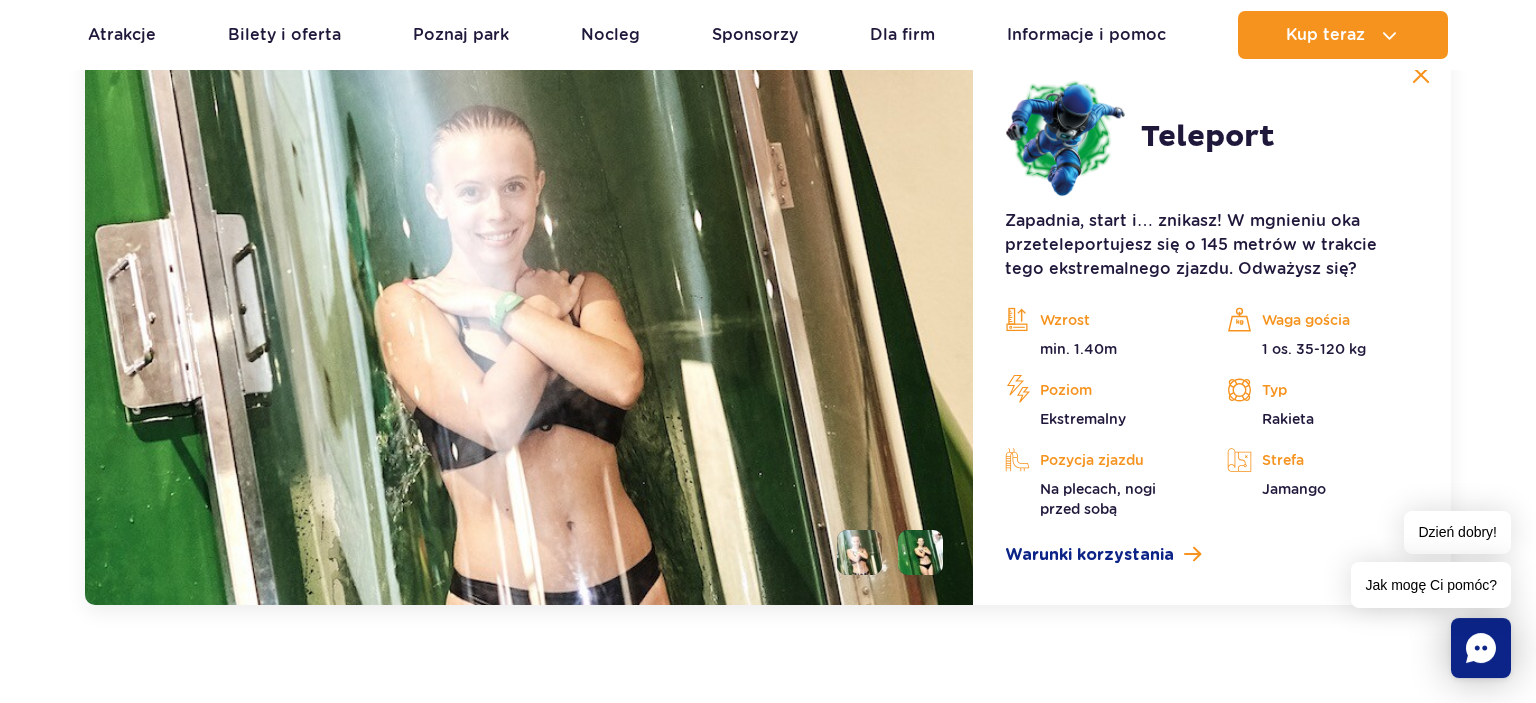 scroll, scrollTop: 2501, scrollLeft: 0, axis: vertical 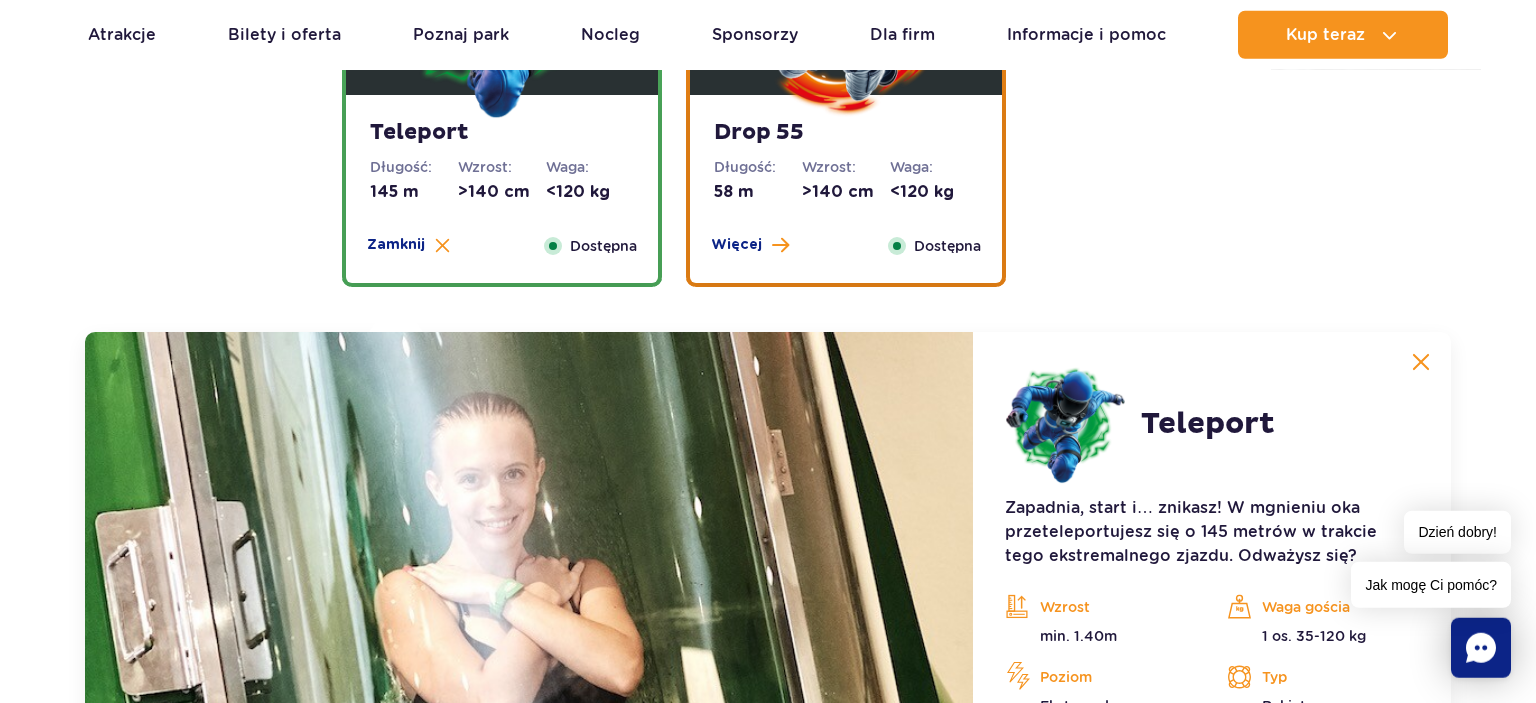 click on "Drop 55
Długość:
58 m
Wzrost:
>140 cm
Waga:
<120 kg
Więcej
Zamknij
Dostępna" at bounding box center (846, 189) 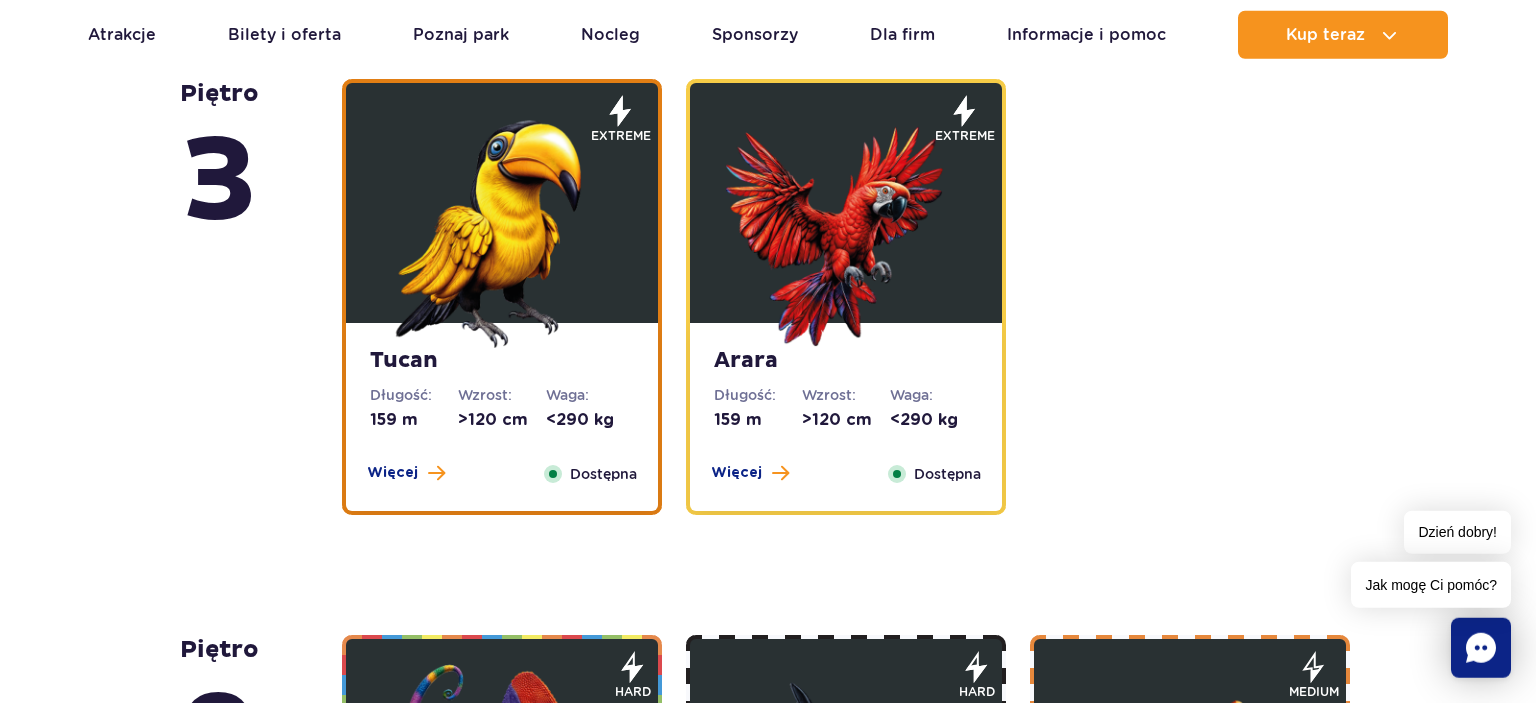 click at bounding box center (502, 228) 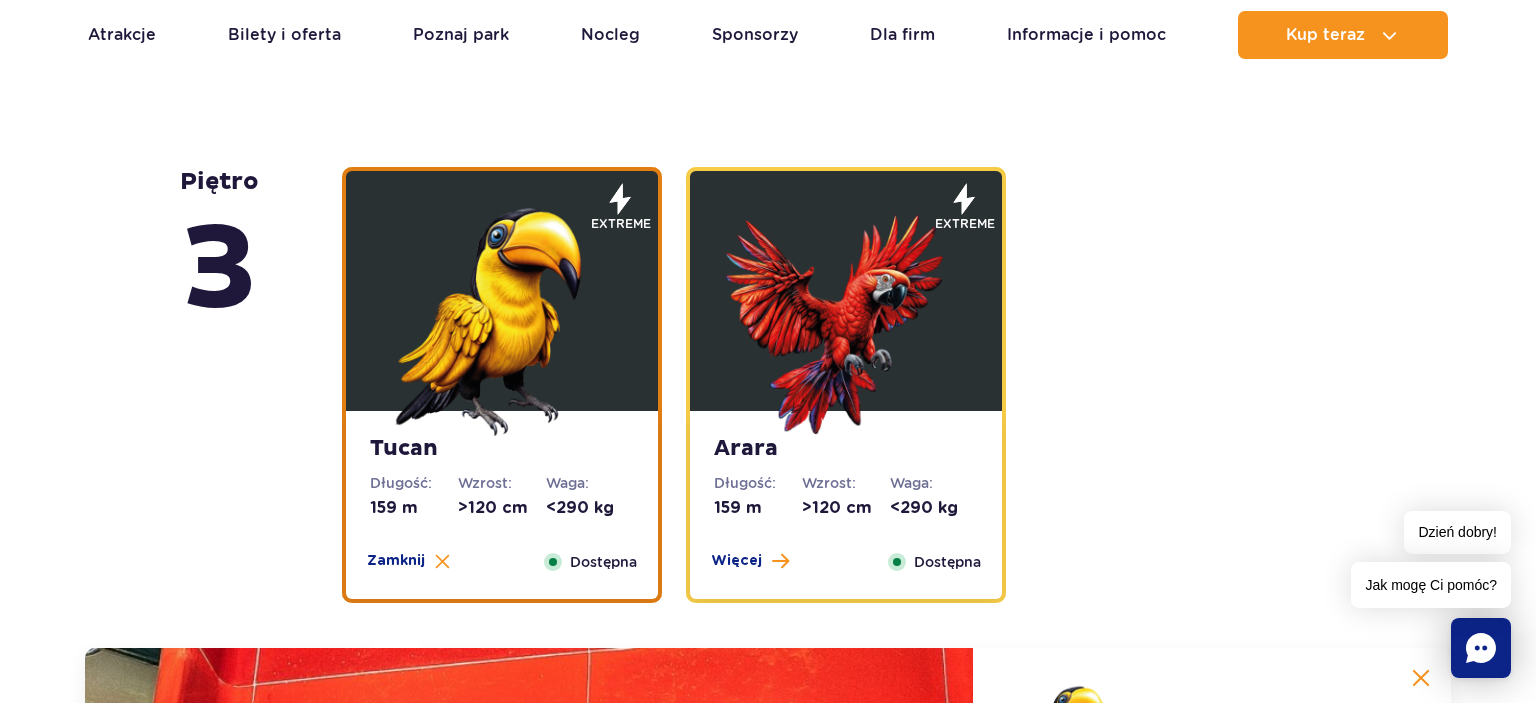 click at bounding box center (846, 316) 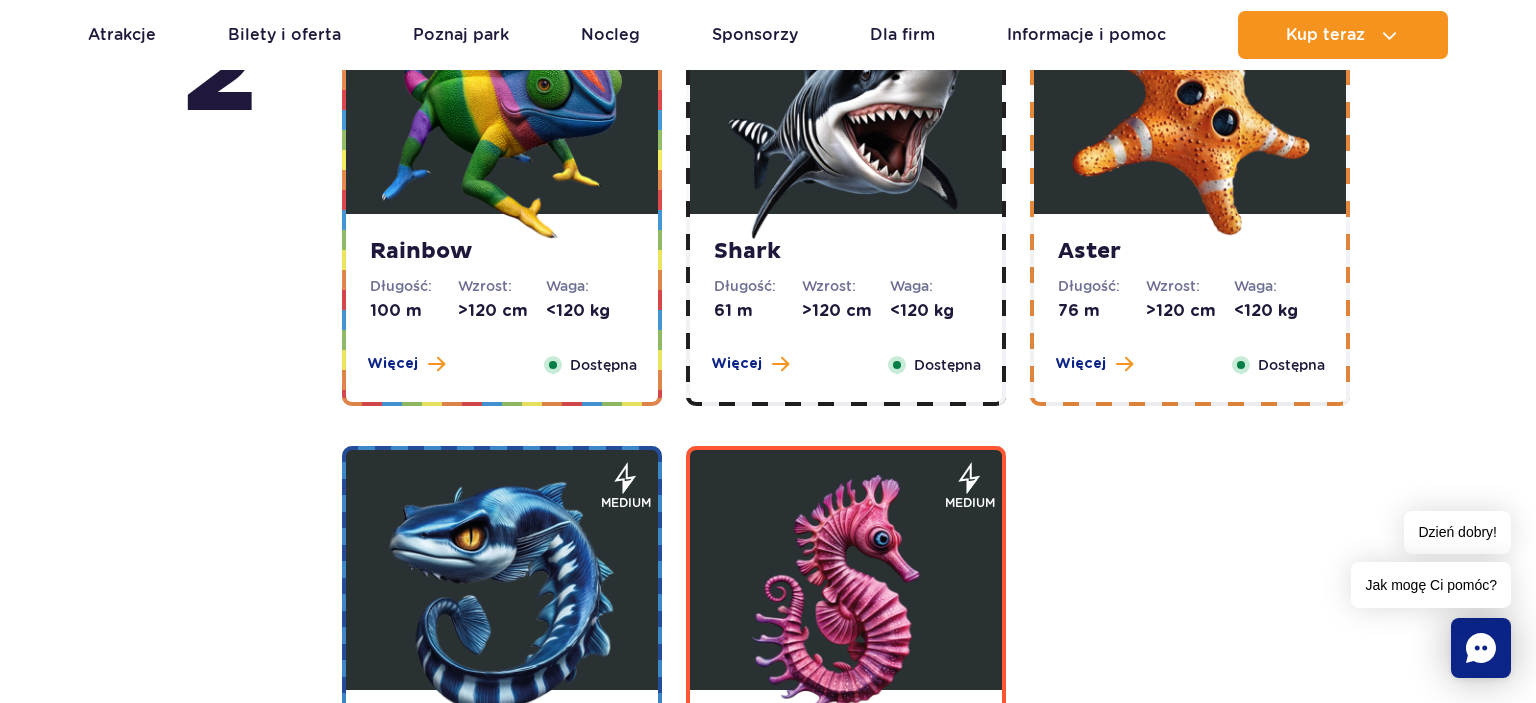 click at bounding box center [502, 119] 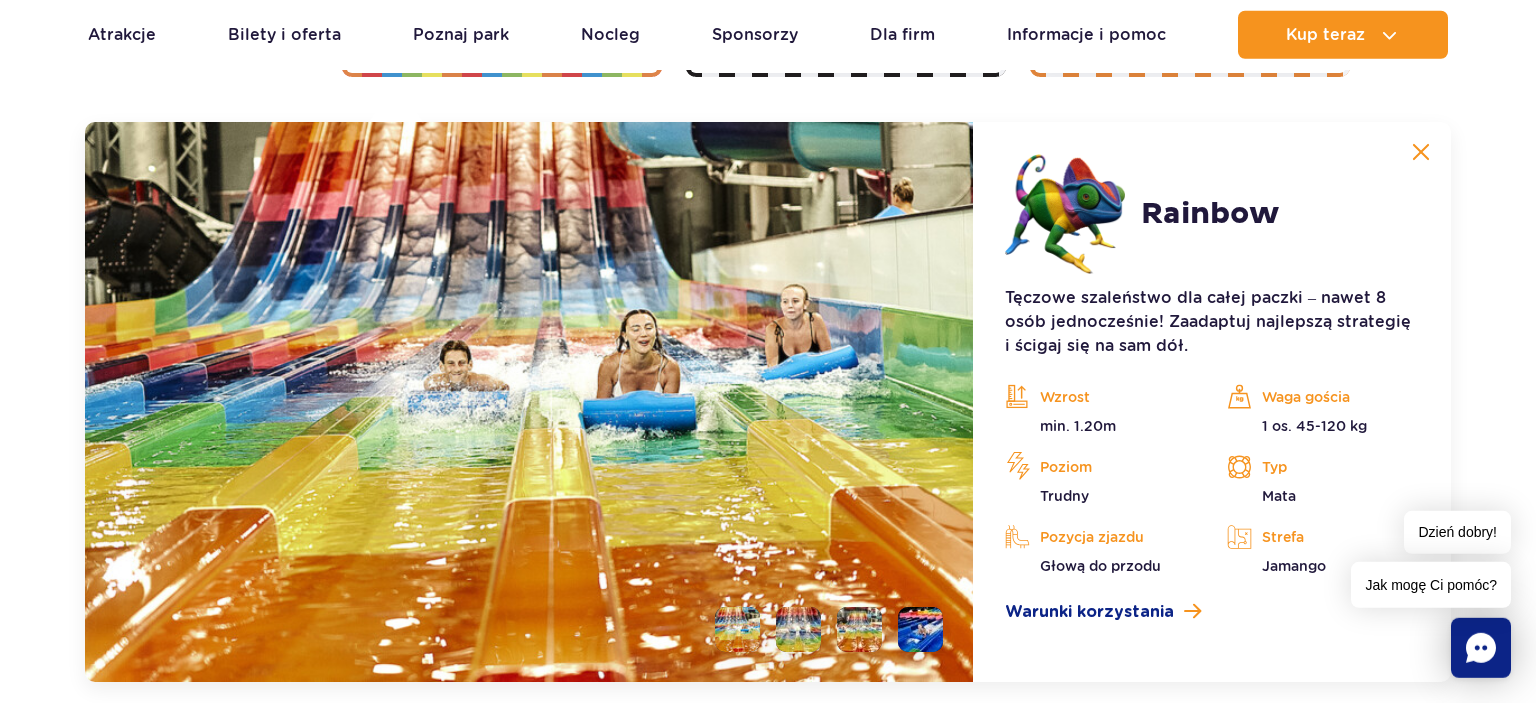 scroll, scrollTop: 3825, scrollLeft: 0, axis: vertical 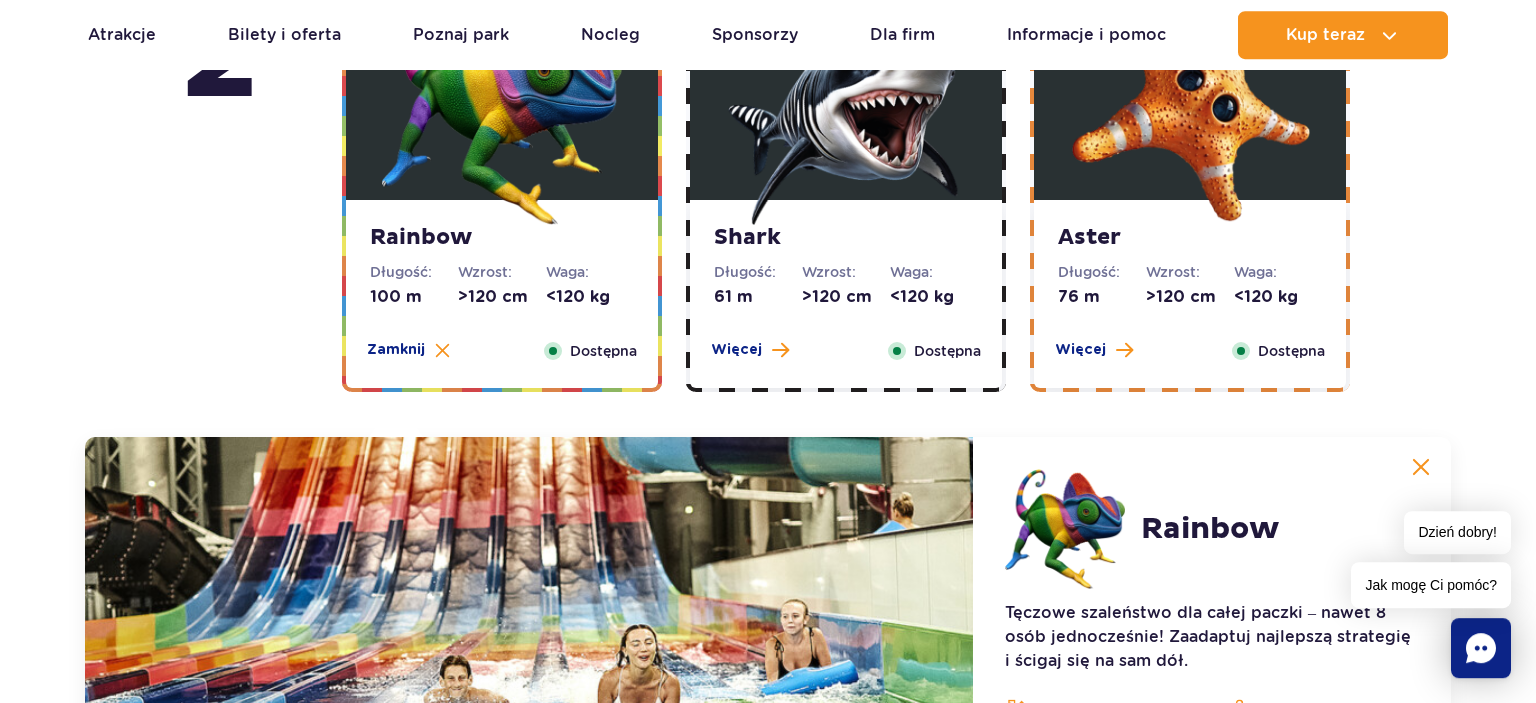 click at bounding box center [846, 105] 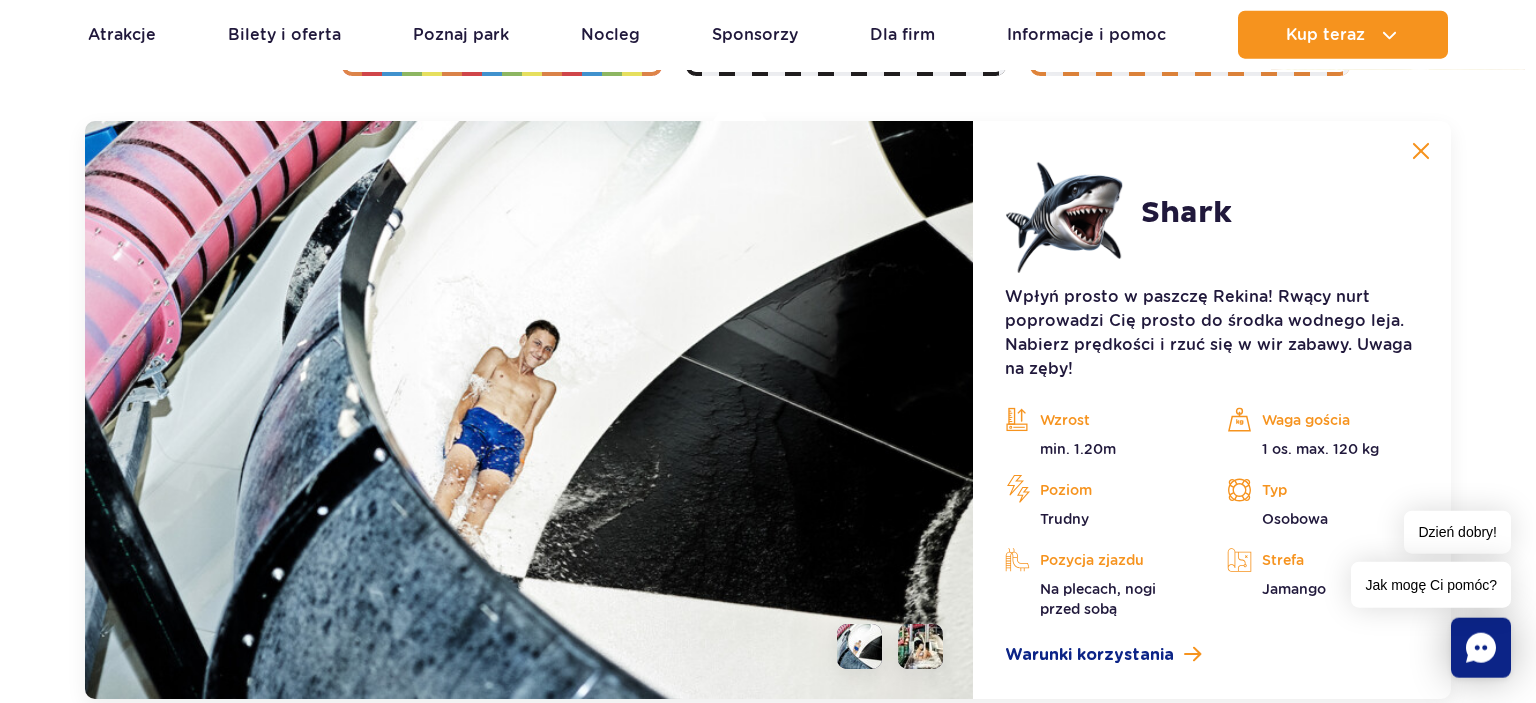 scroll, scrollTop: 3825, scrollLeft: 0, axis: vertical 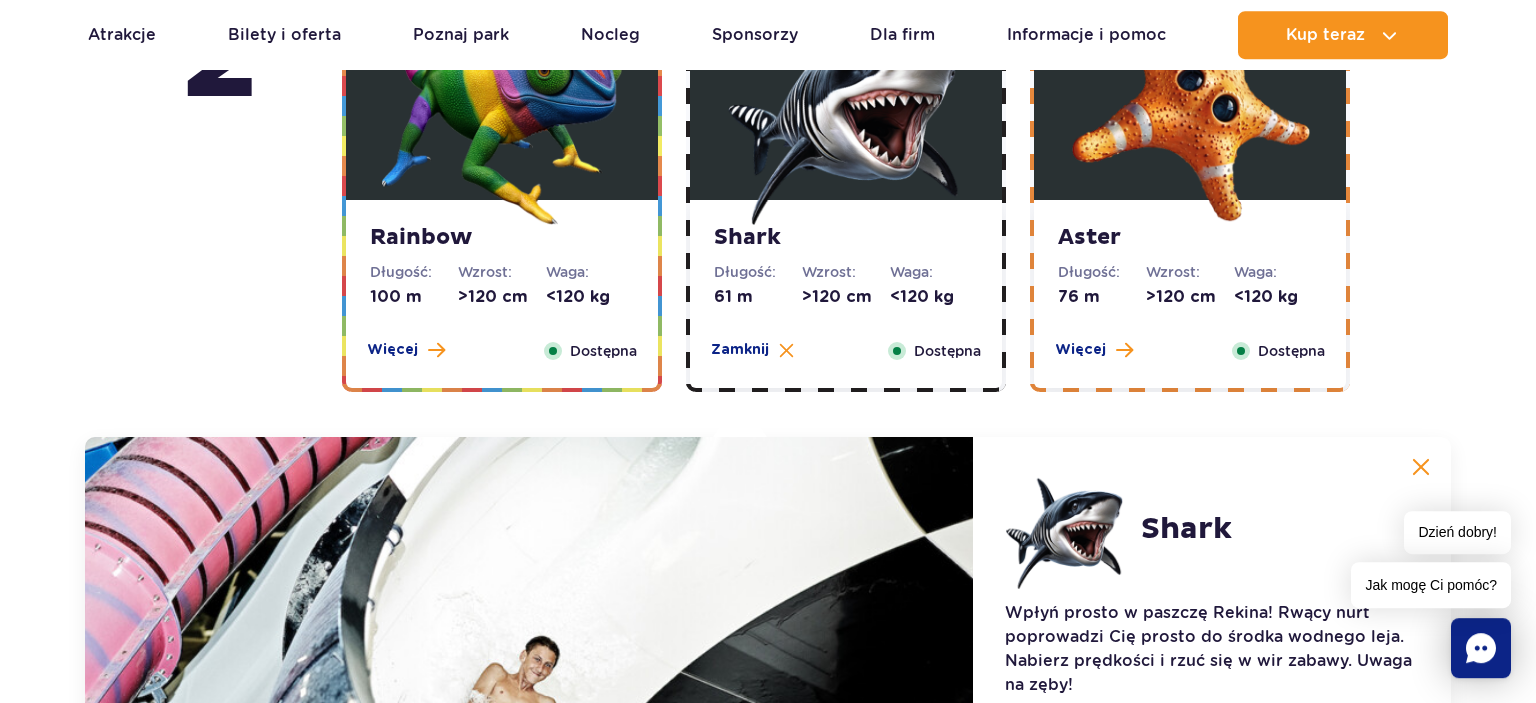 click at bounding box center (1190, 105) 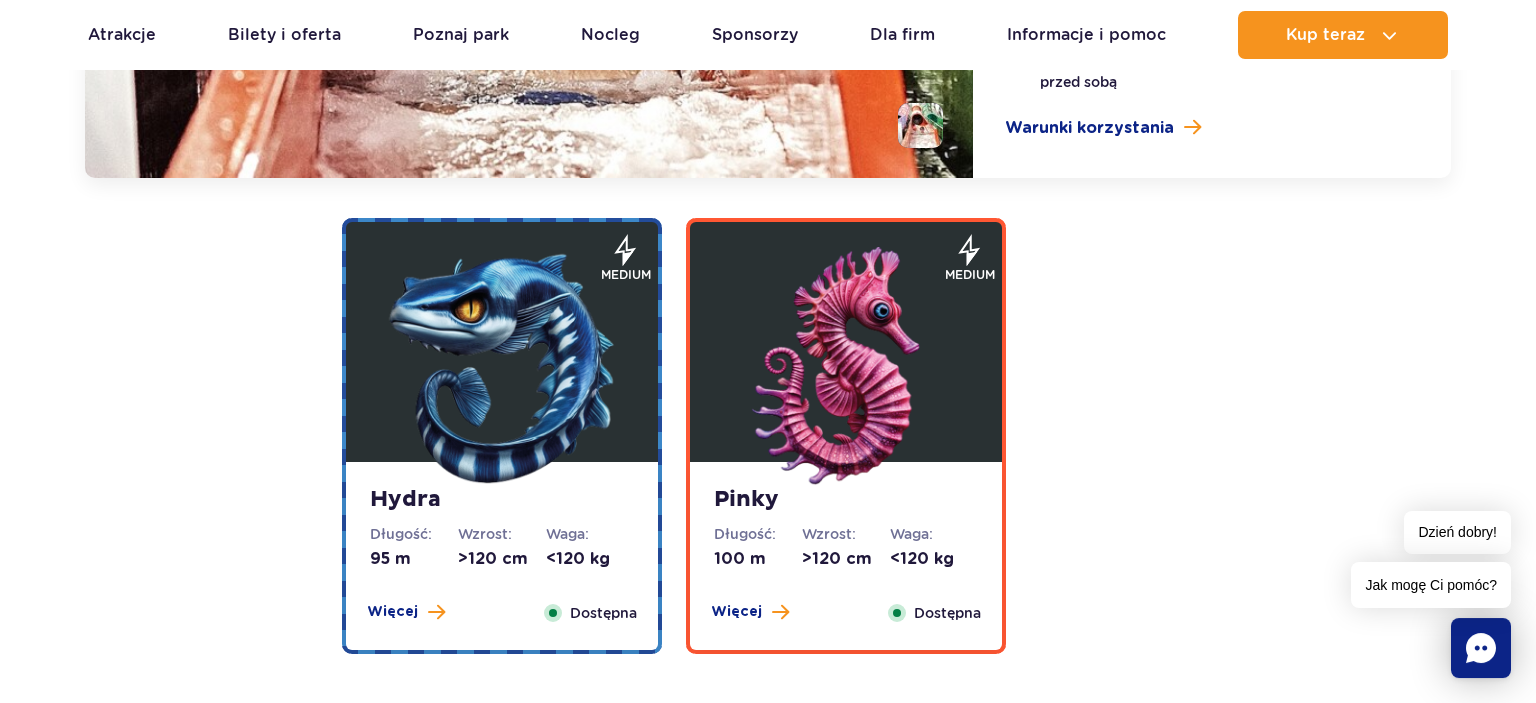 scroll, scrollTop: 4353, scrollLeft: 0, axis: vertical 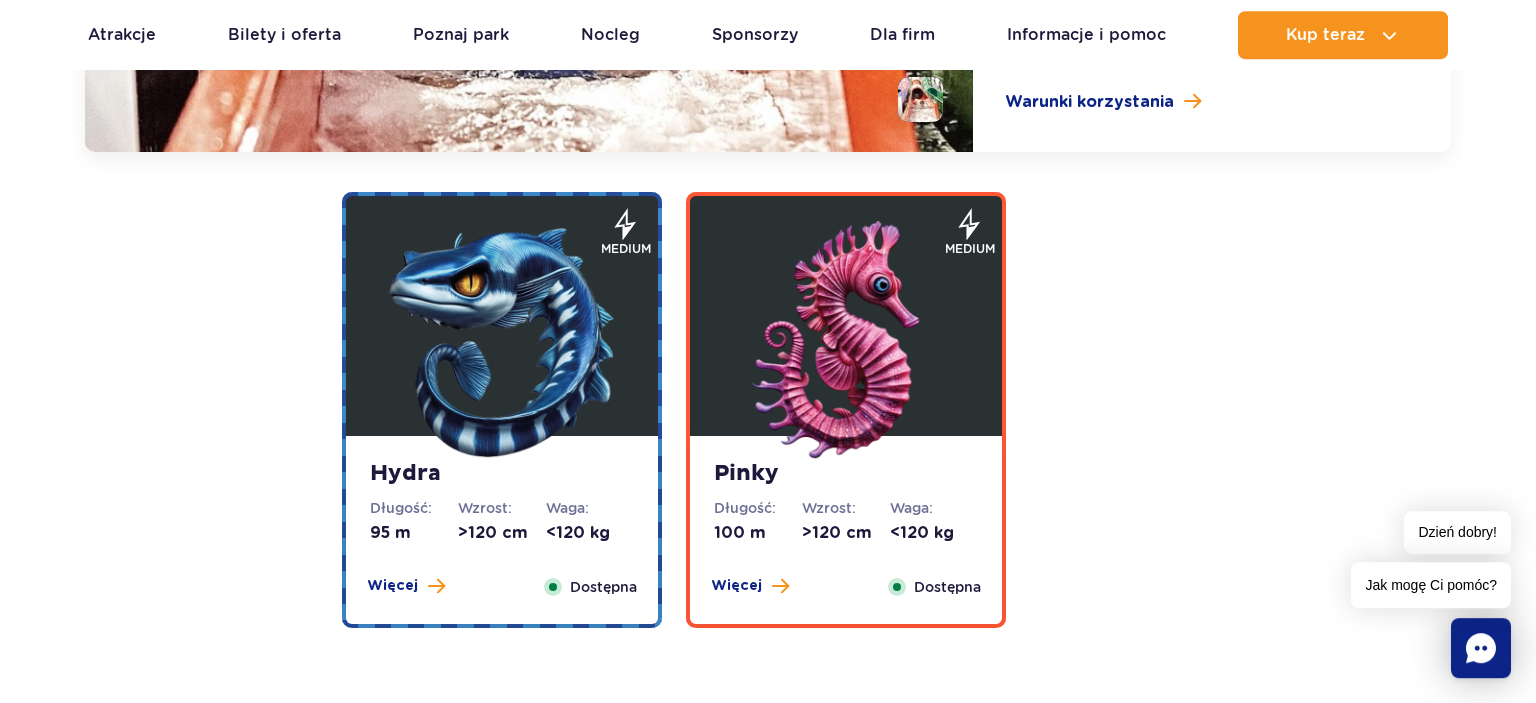 click at bounding box center [846, 341] 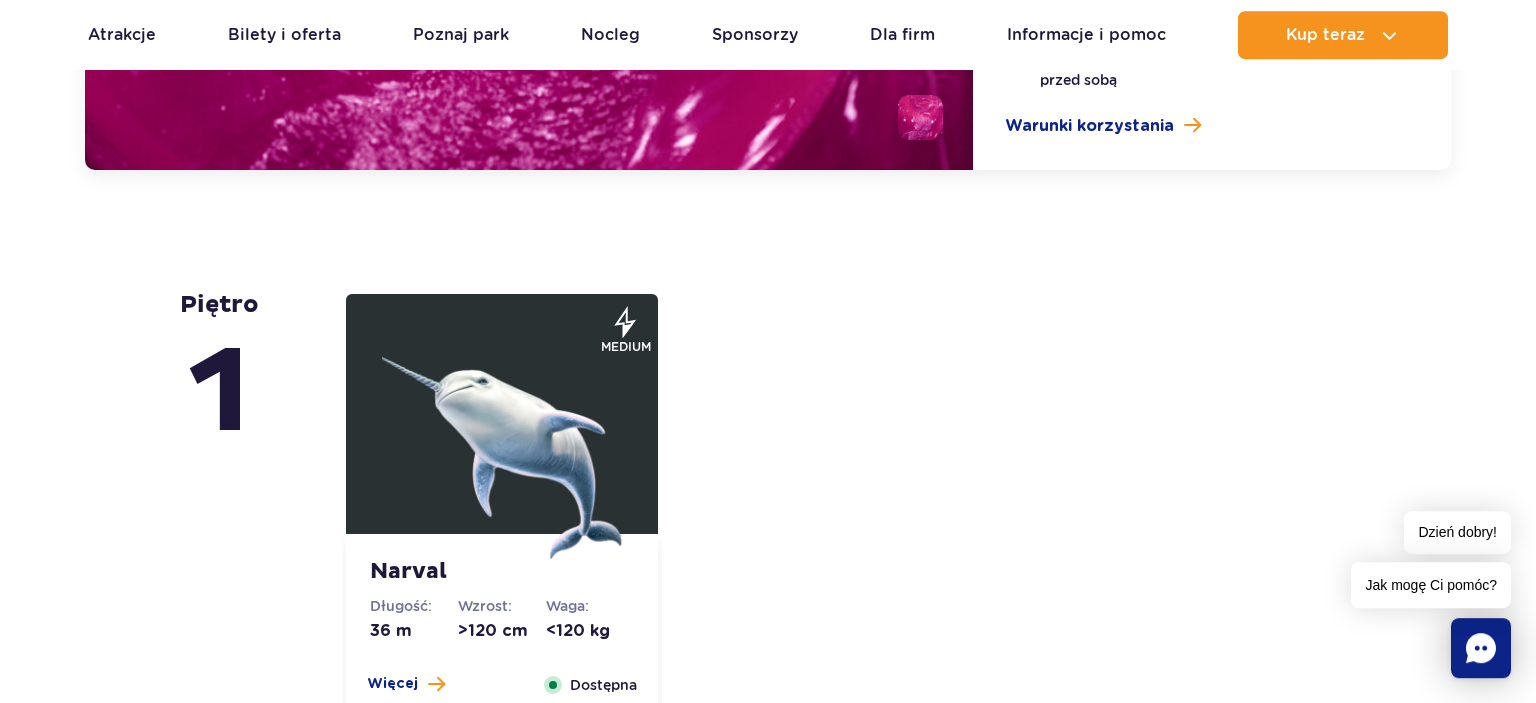 click at bounding box center [502, 439] 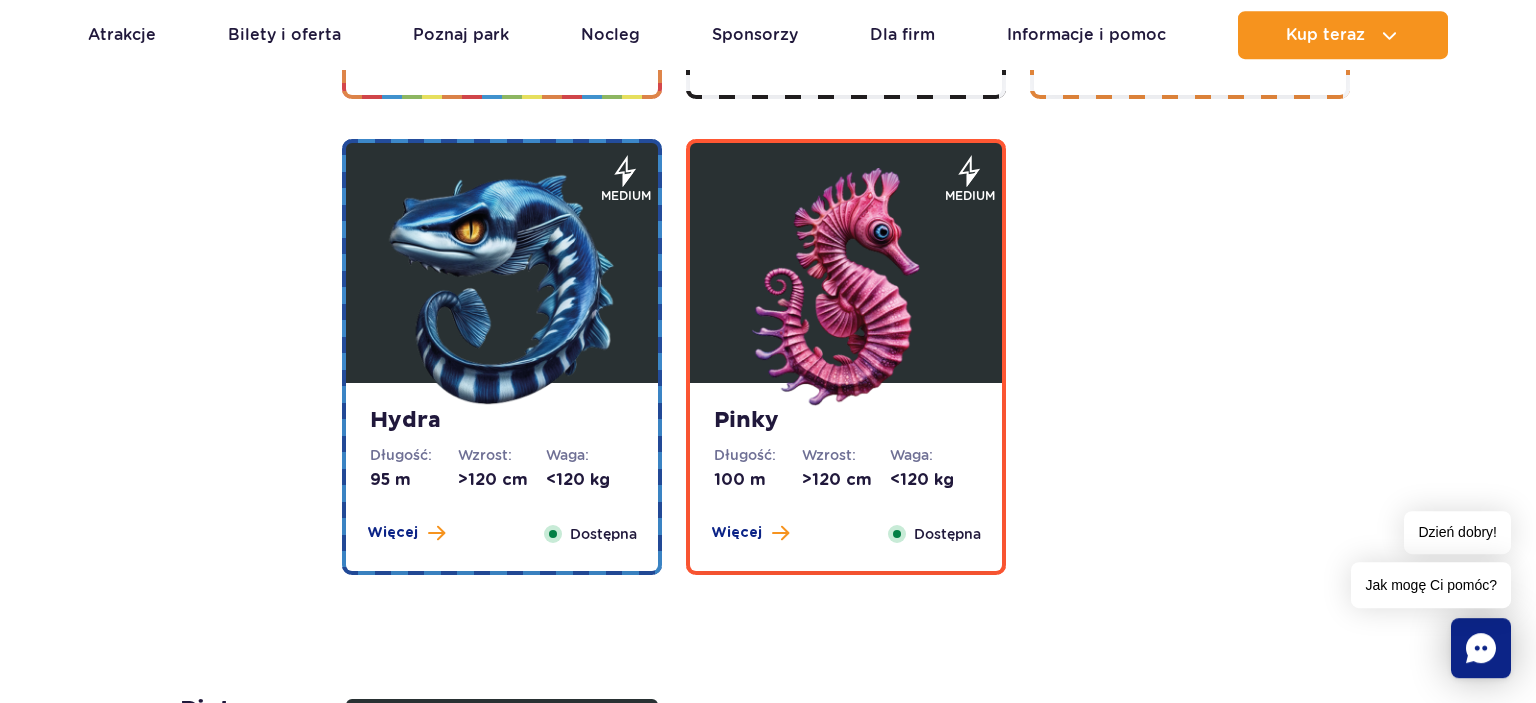 click at bounding box center (502, 288) 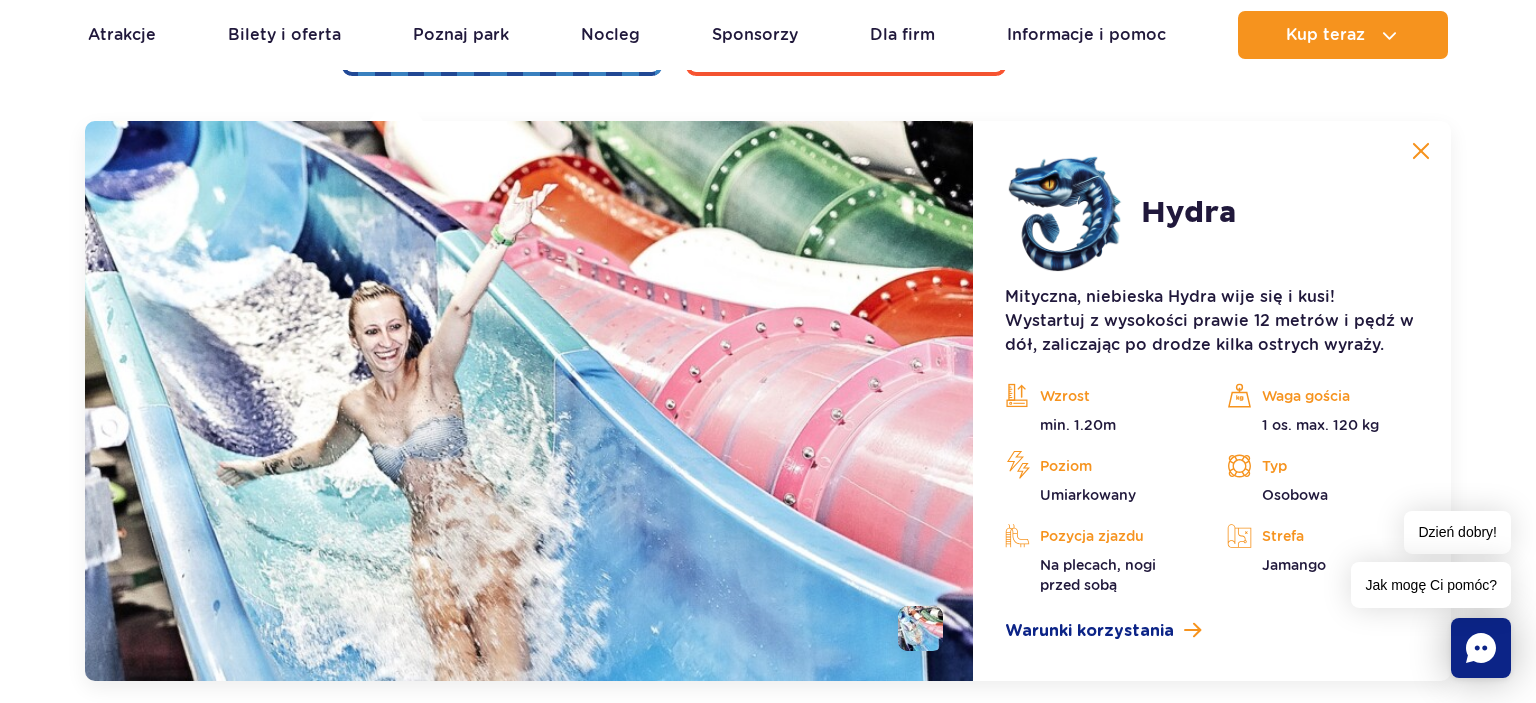 scroll, scrollTop: 4301, scrollLeft: 0, axis: vertical 